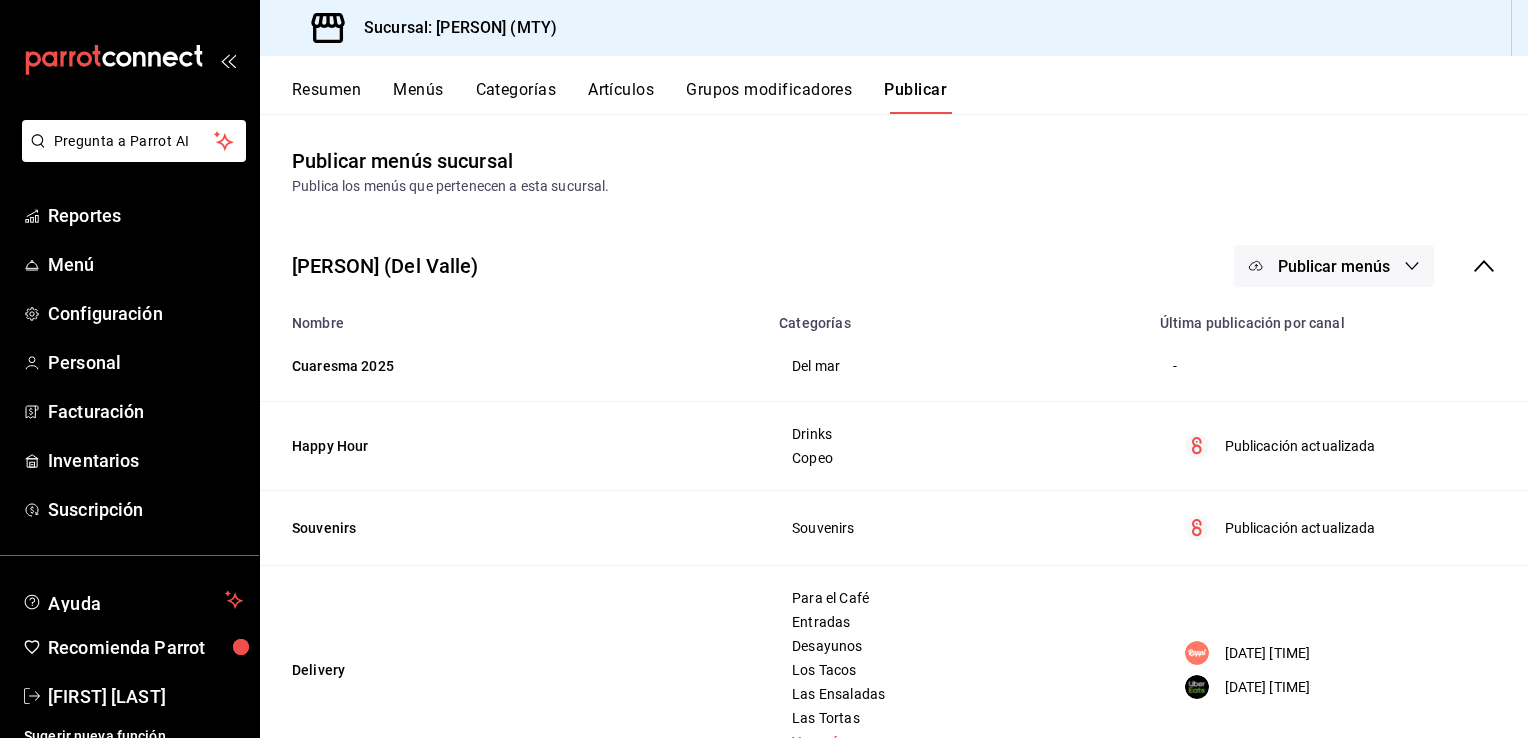 scroll, scrollTop: 0, scrollLeft: 0, axis: both 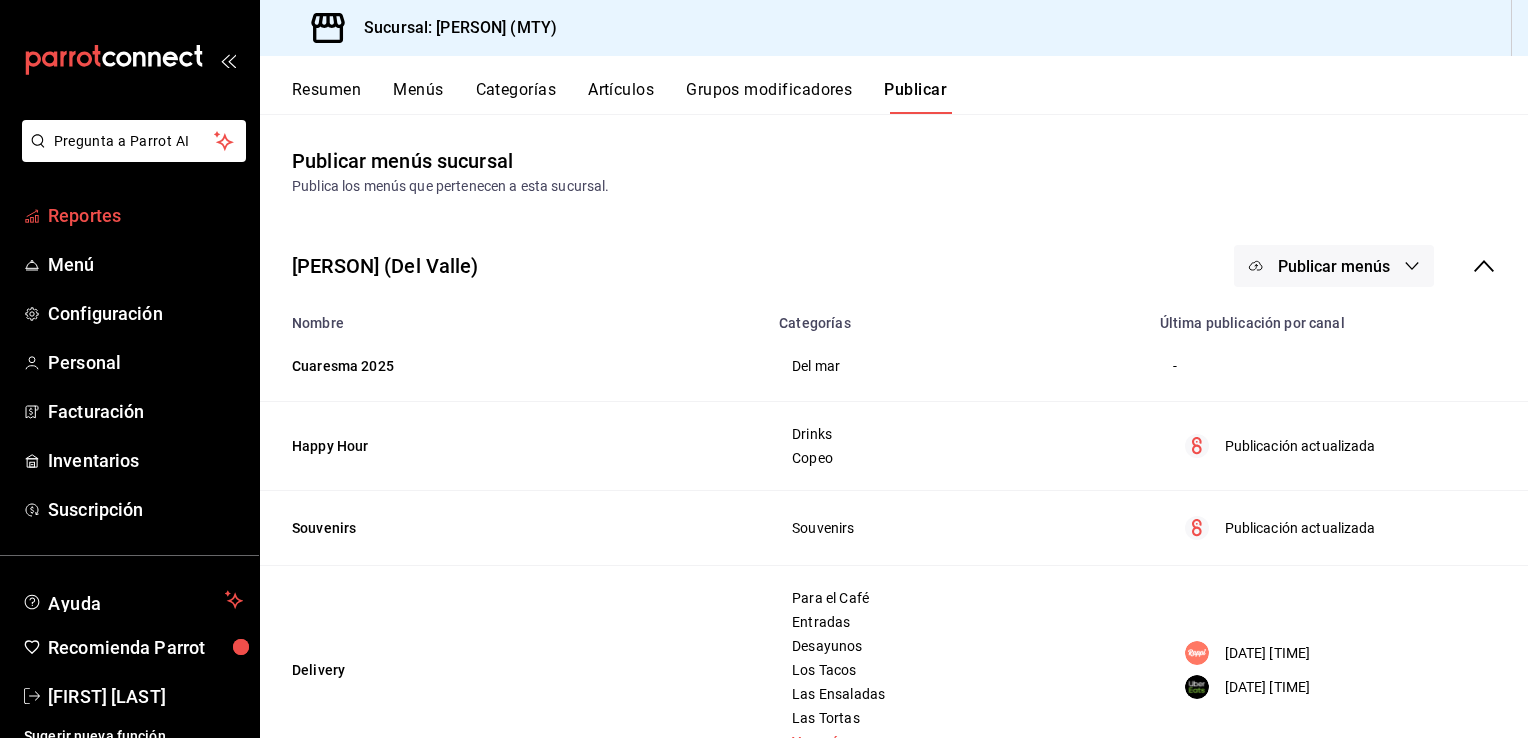 click on "Reportes" at bounding box center [145, 215] 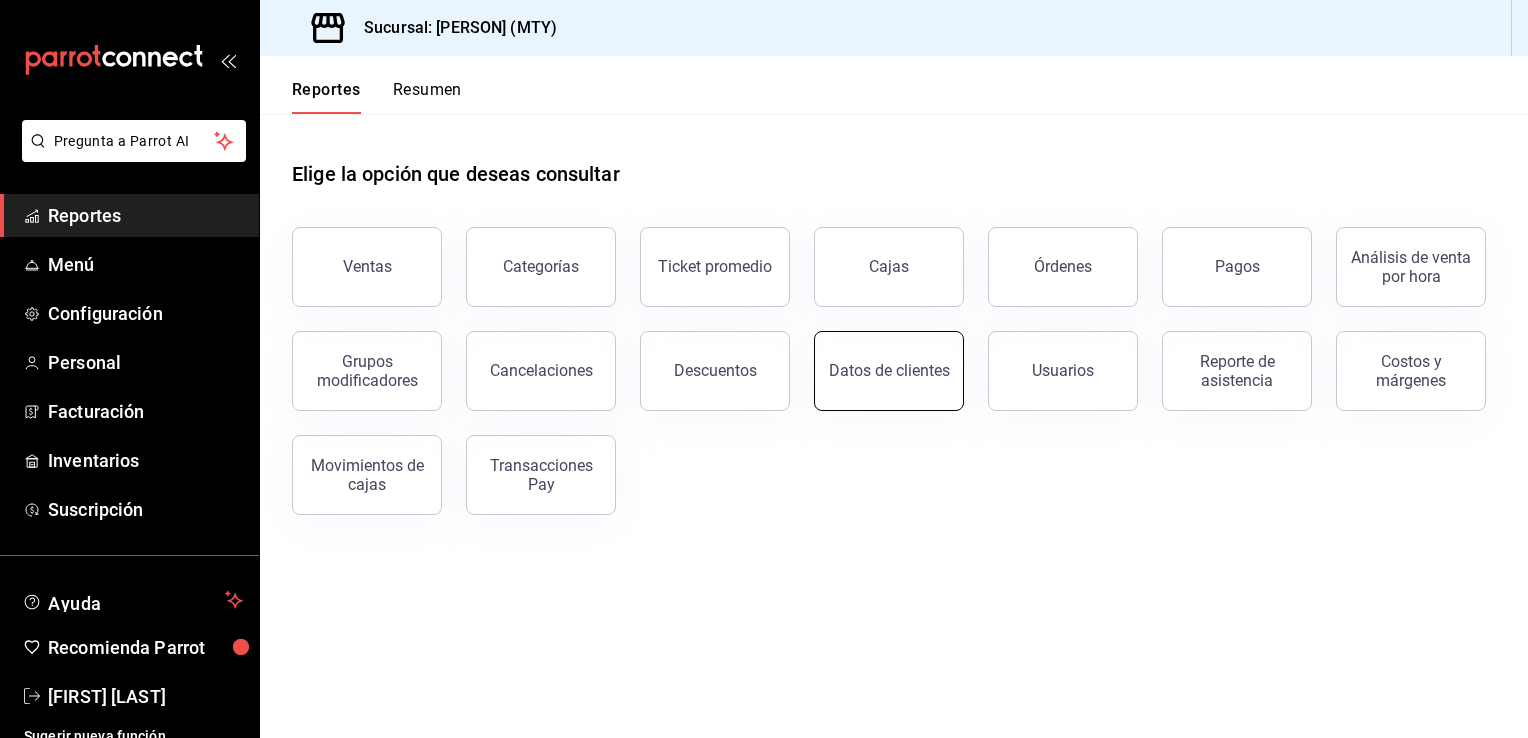 click on "Datos de clientes" at bounding box center (889, 371) 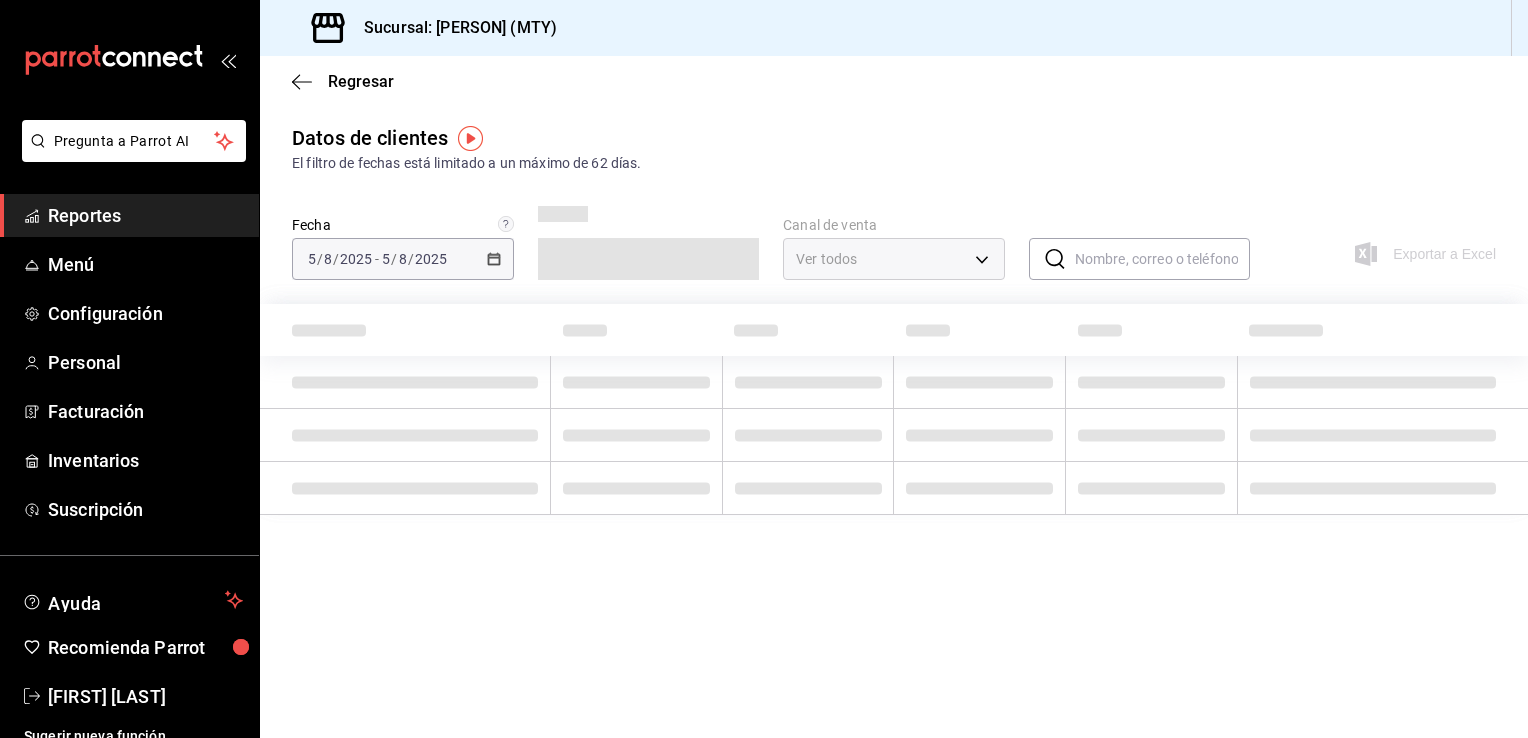 type on "PARROT,DIDI_FOOD,ONLINE" 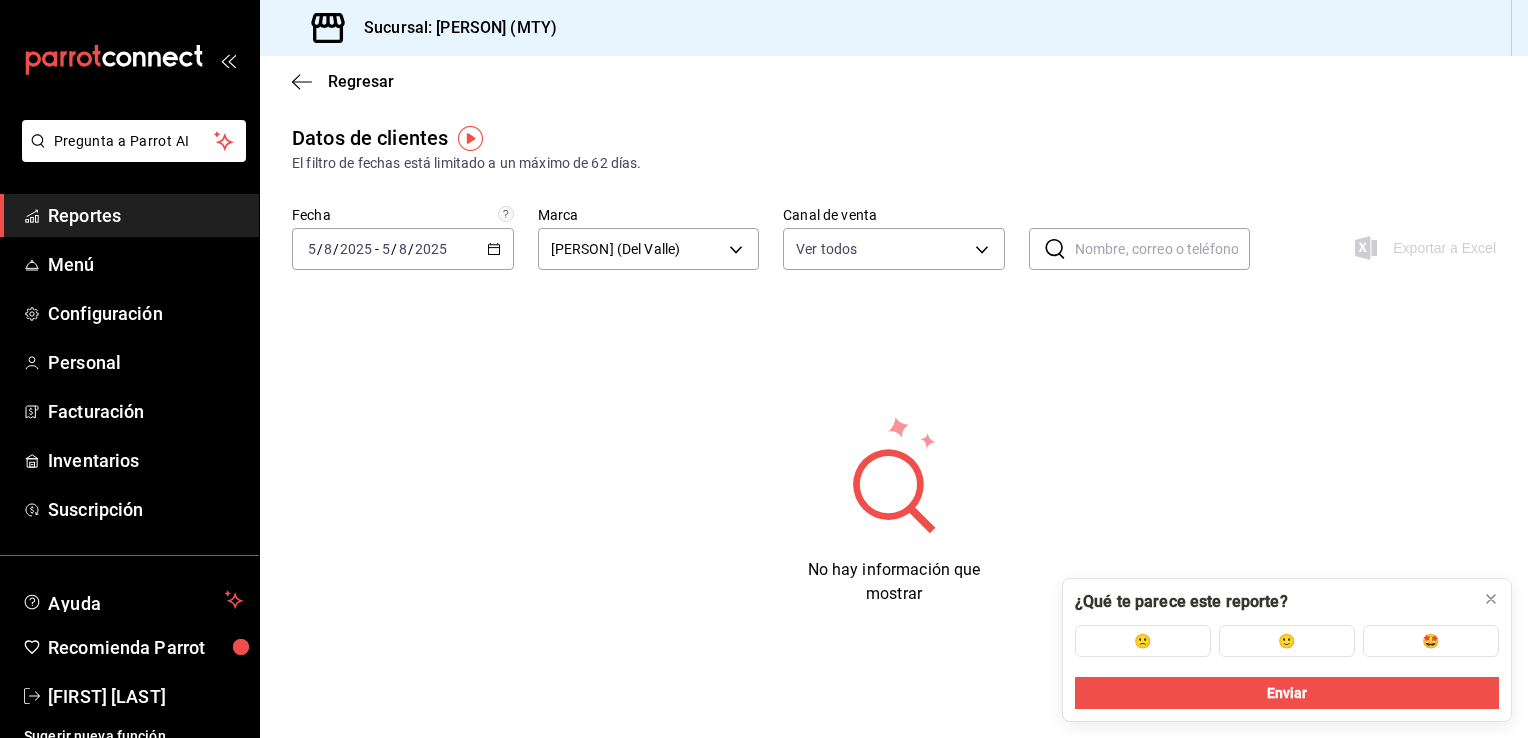 click 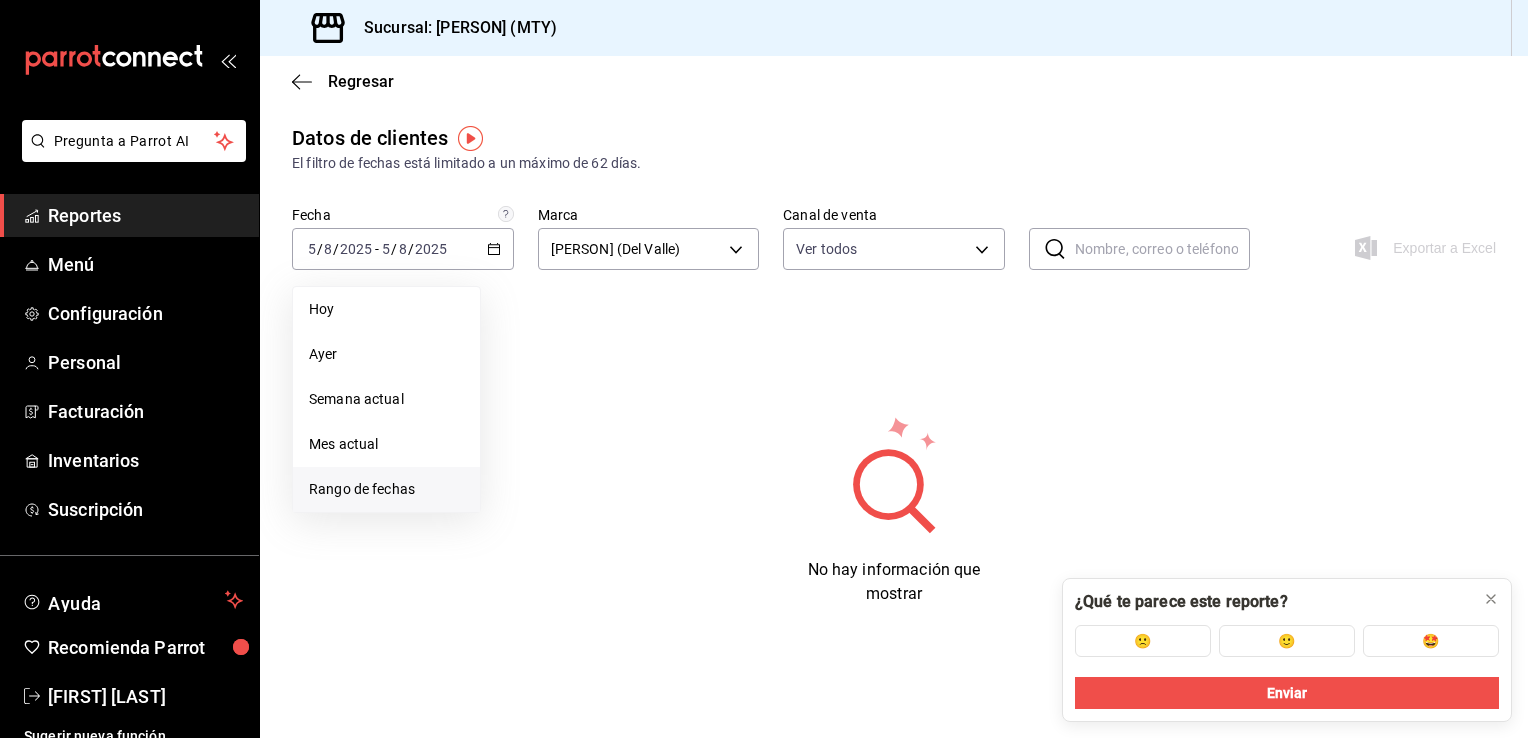 click on "Rango de fechas" at bounding box center (386, 489) 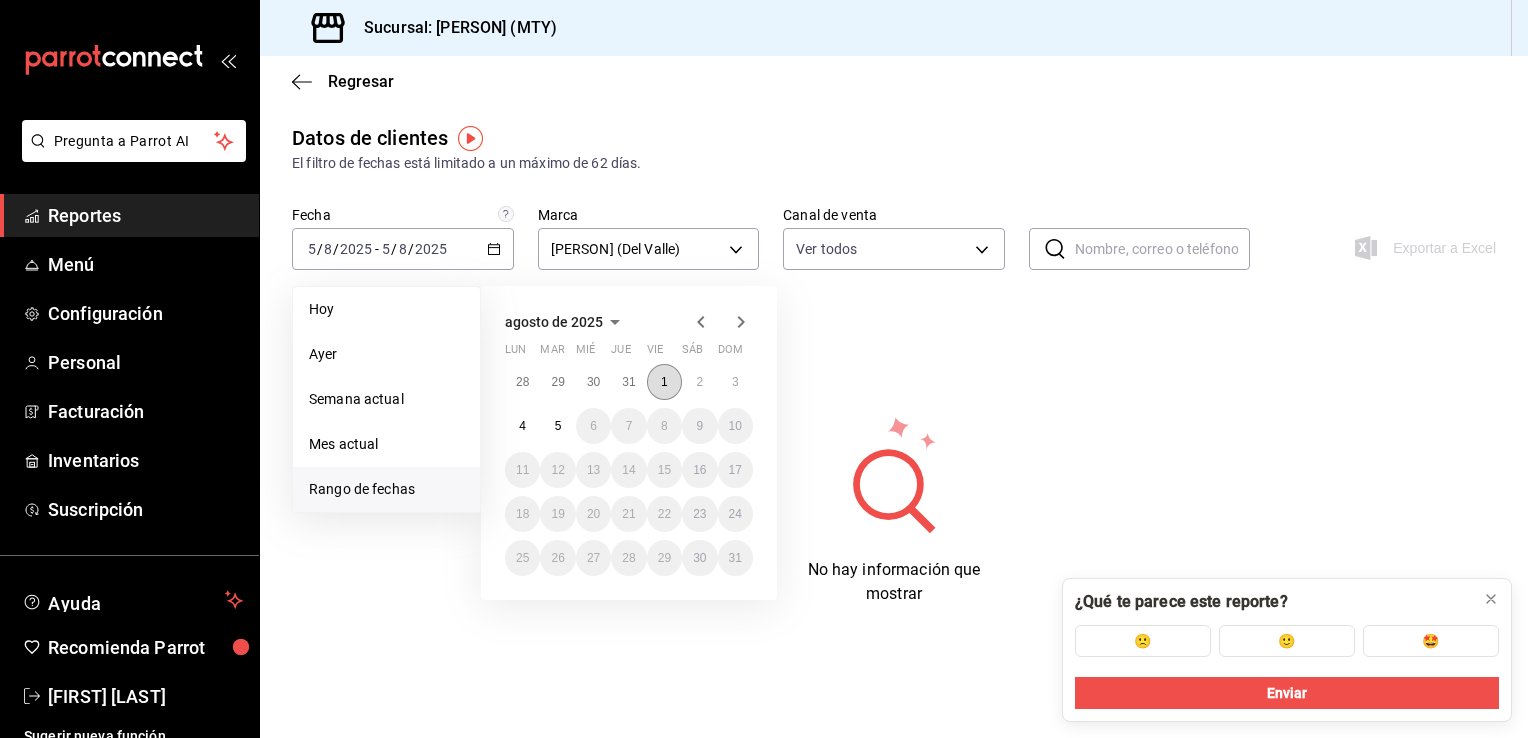 click on "1" at bounding box center [664, 382] 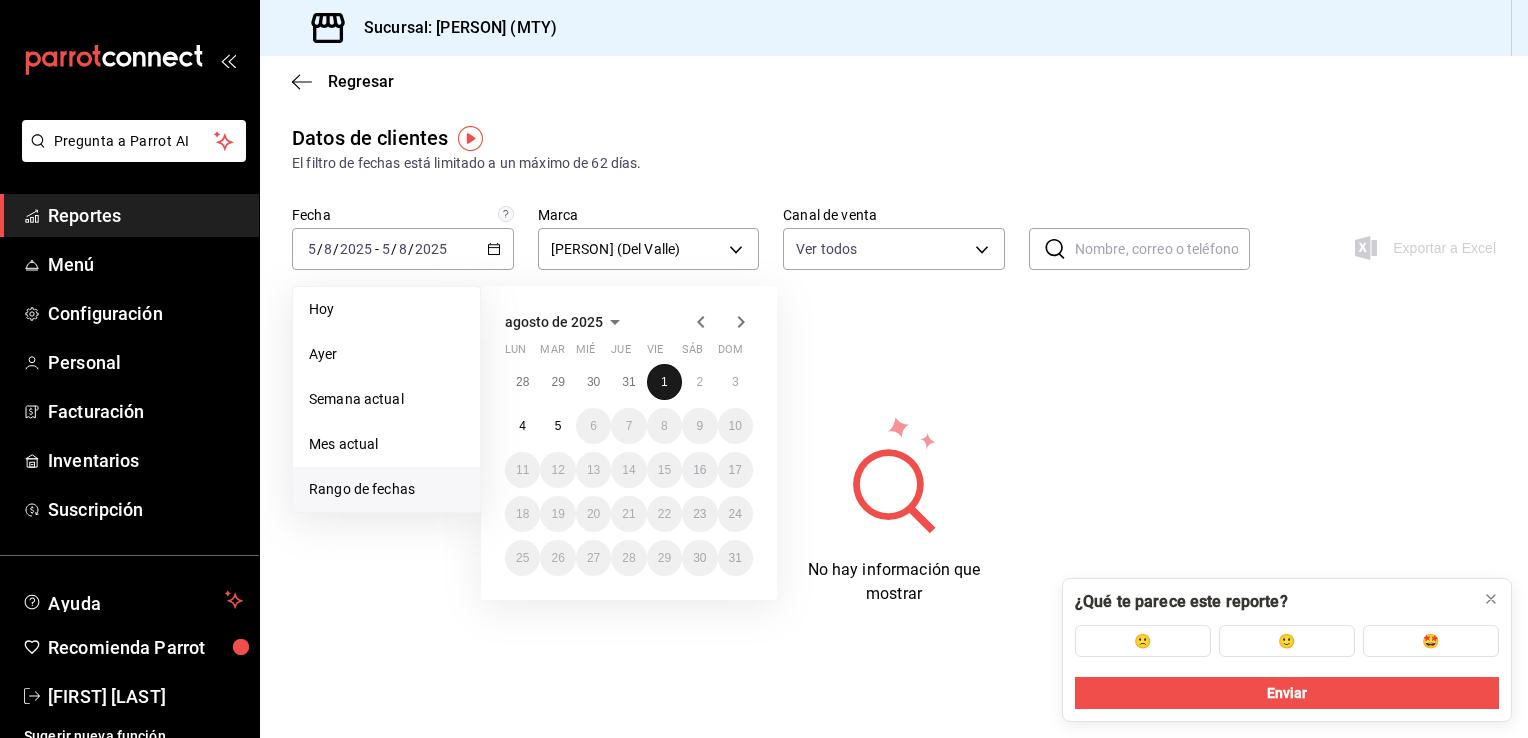 click on "1" at bounding box center (664, 382) 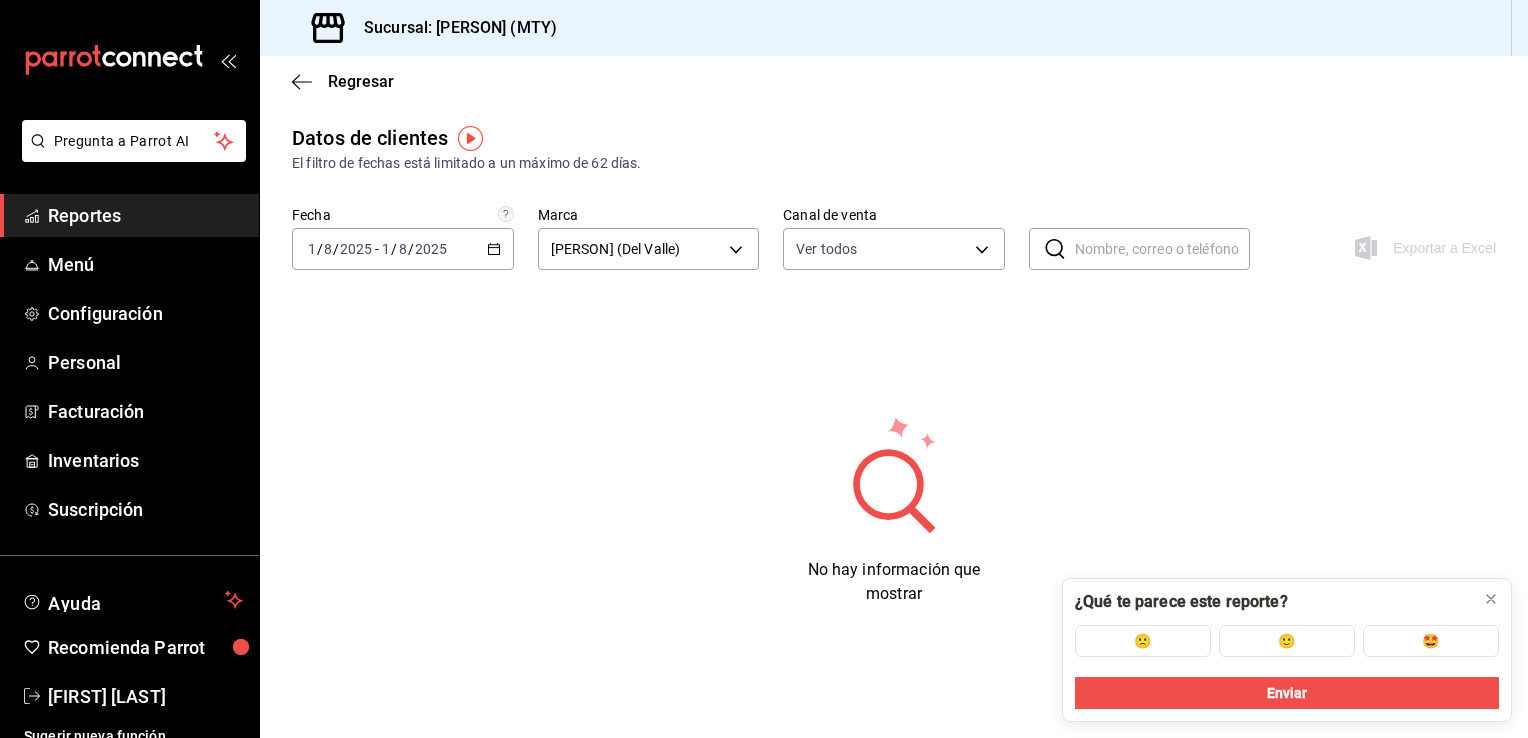 click on "2025-08-01 1 / 8 / 2025 - 2025-08-01 1 / 8 / 2025" at bounding box center (403, 249) 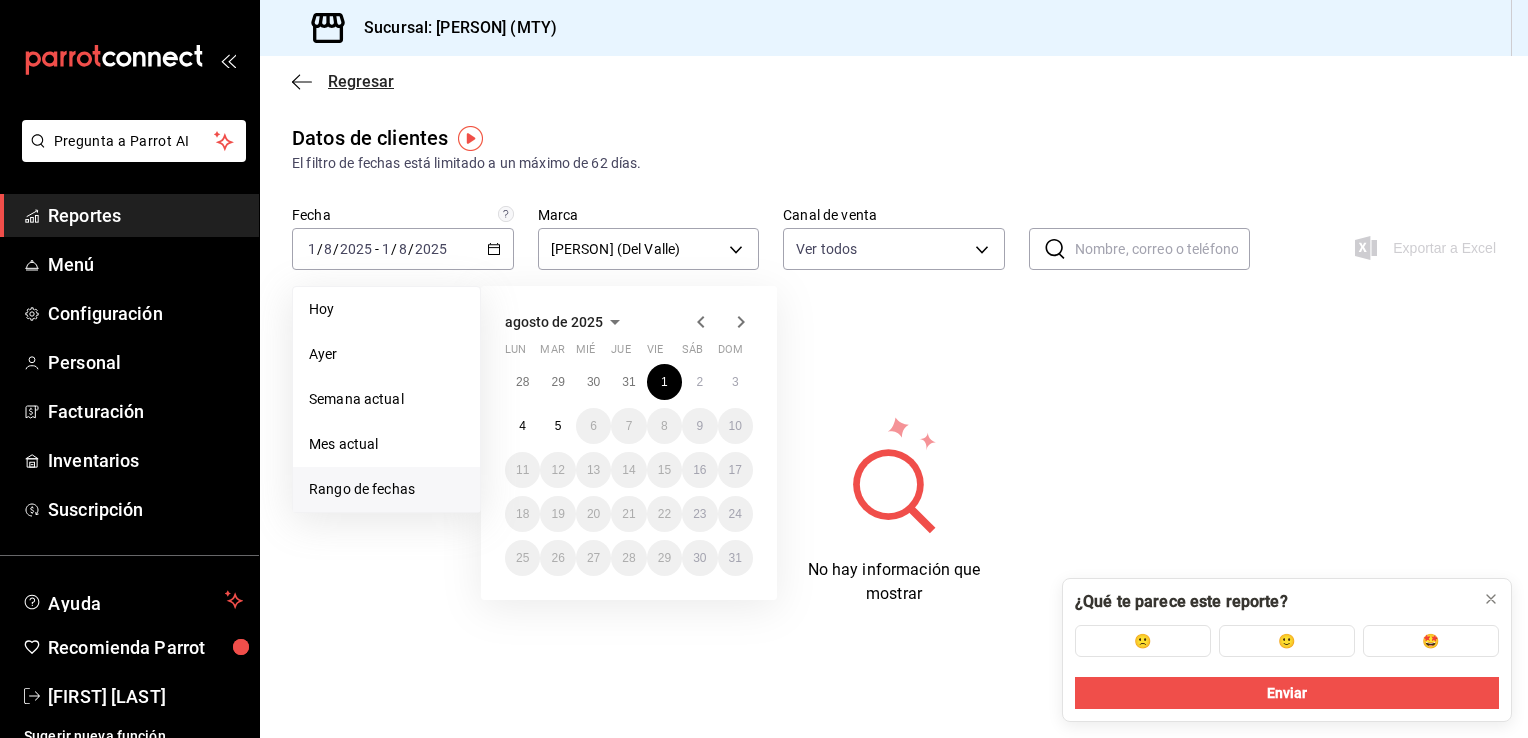 click on "Regresar" at bounding box center (343, 81) 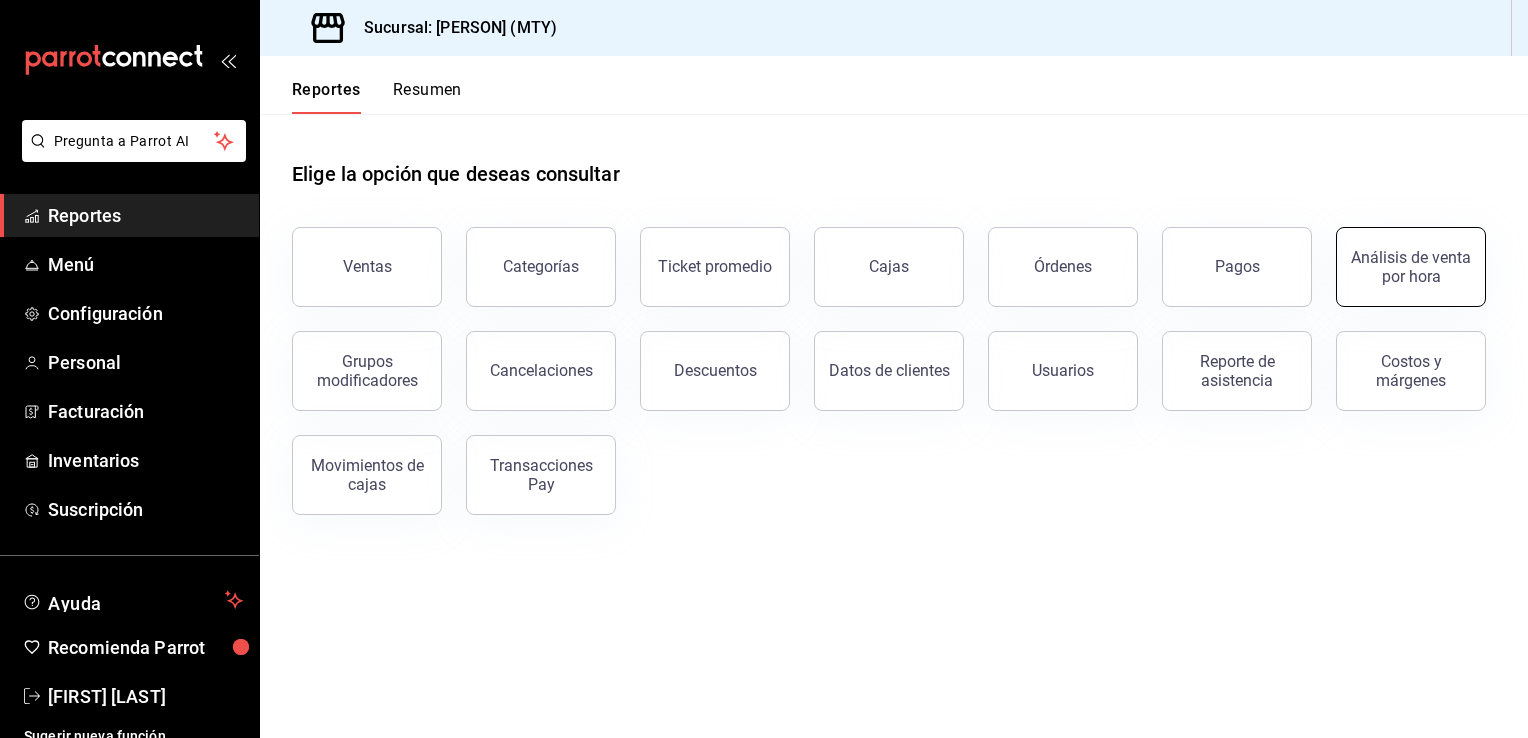 click on "Análisis de venta por hora" at bounding box center [1411, 267] 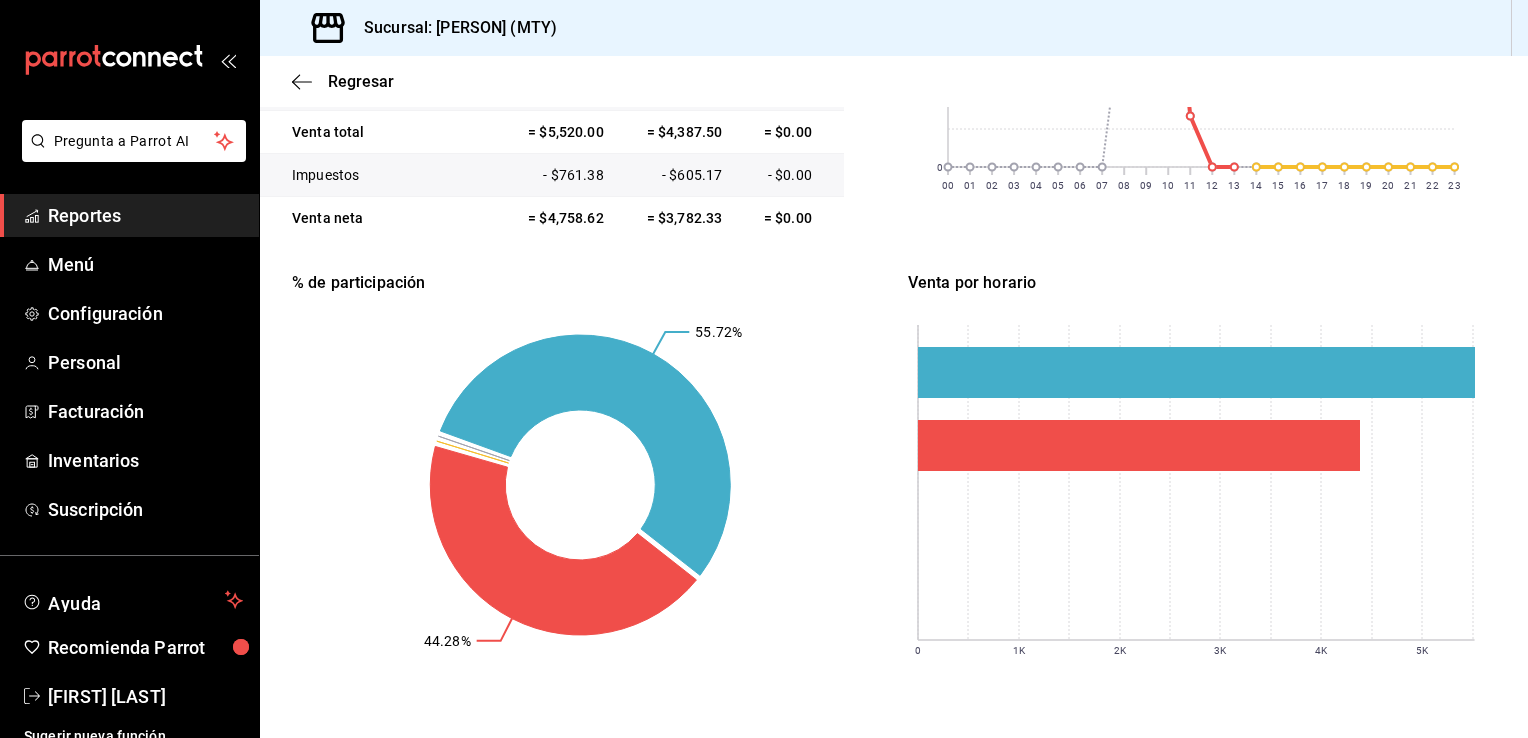 scroll, scrollTop: 0, scrollLeft: 0, axis: both 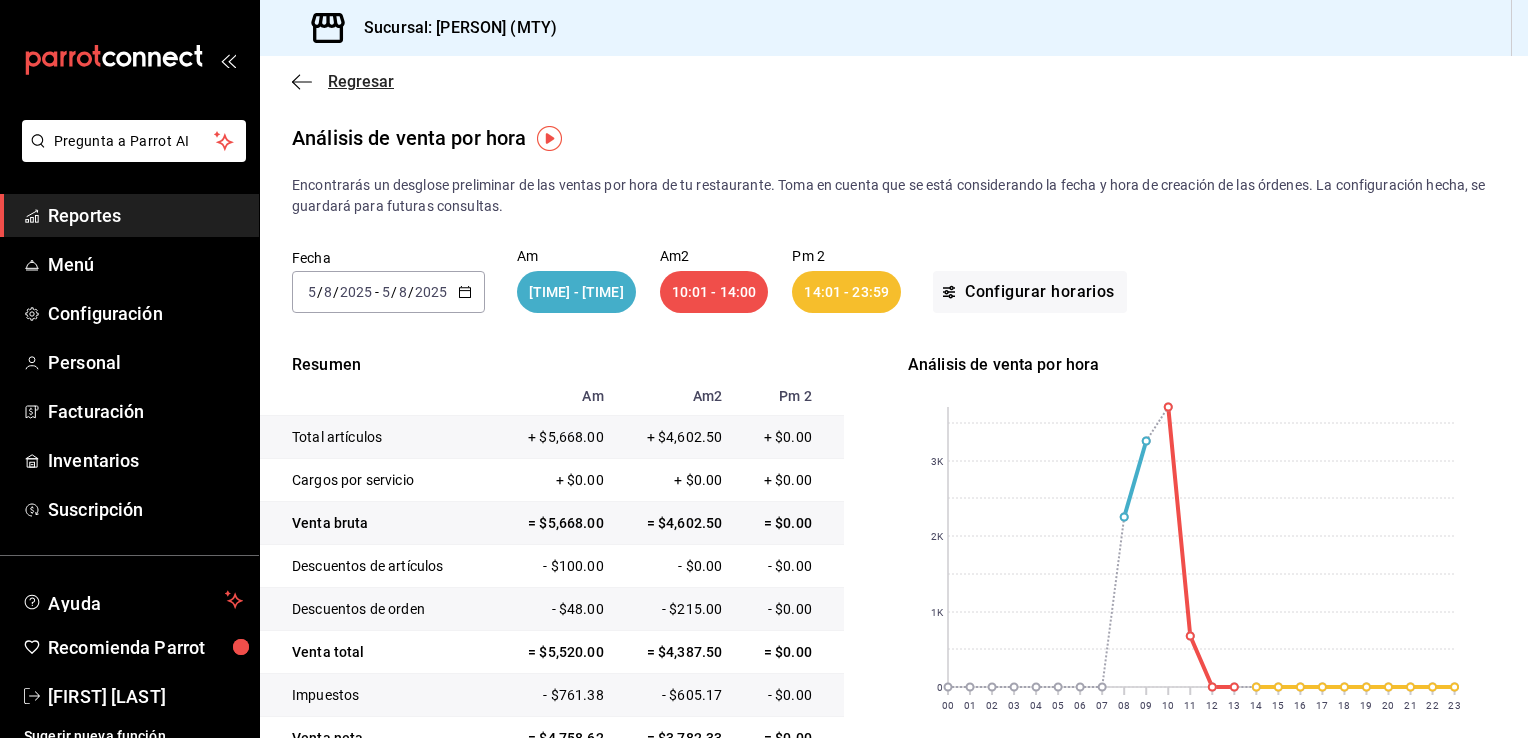 click on "Regresar" at bounding box center [361, 81] 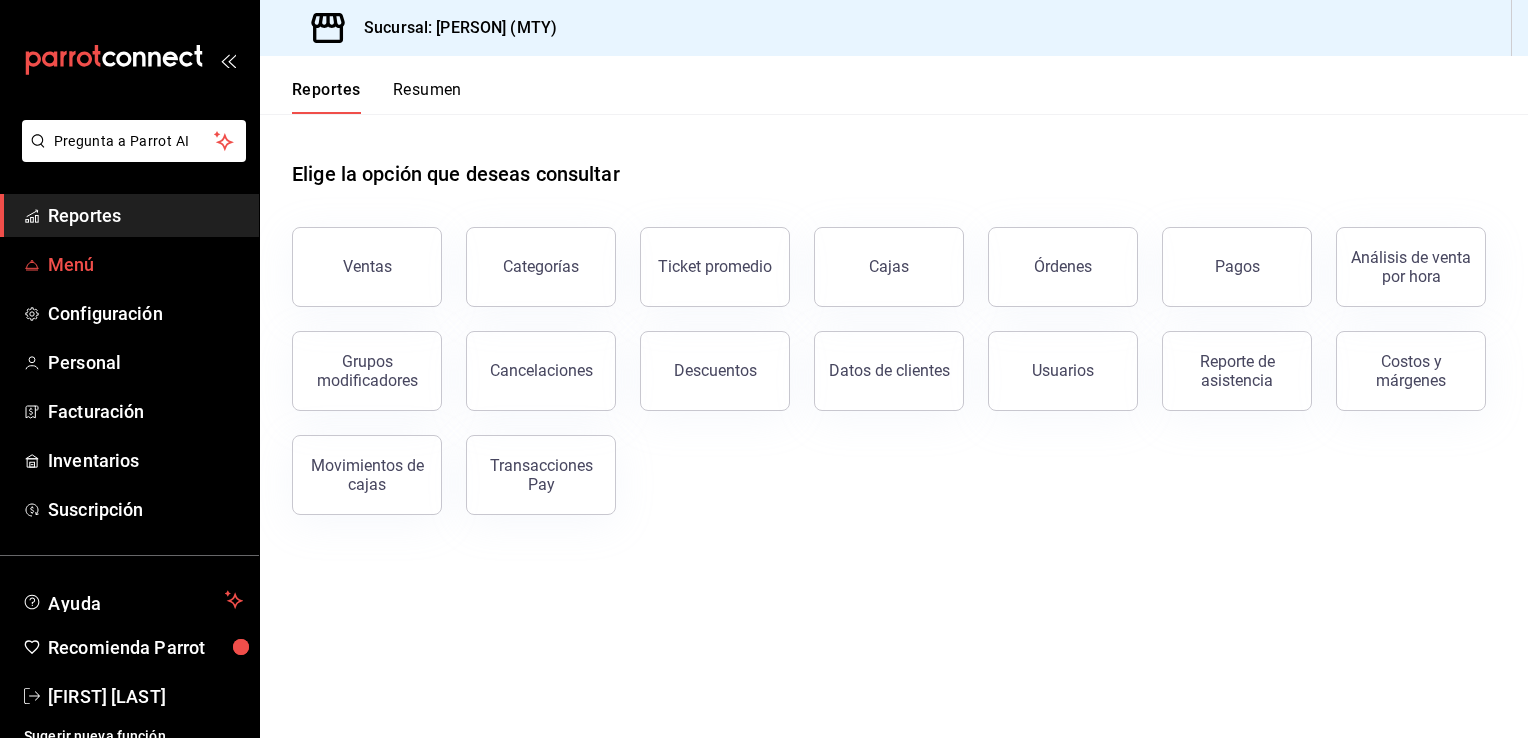 click on "Menú" at bounding box center (129, 264) 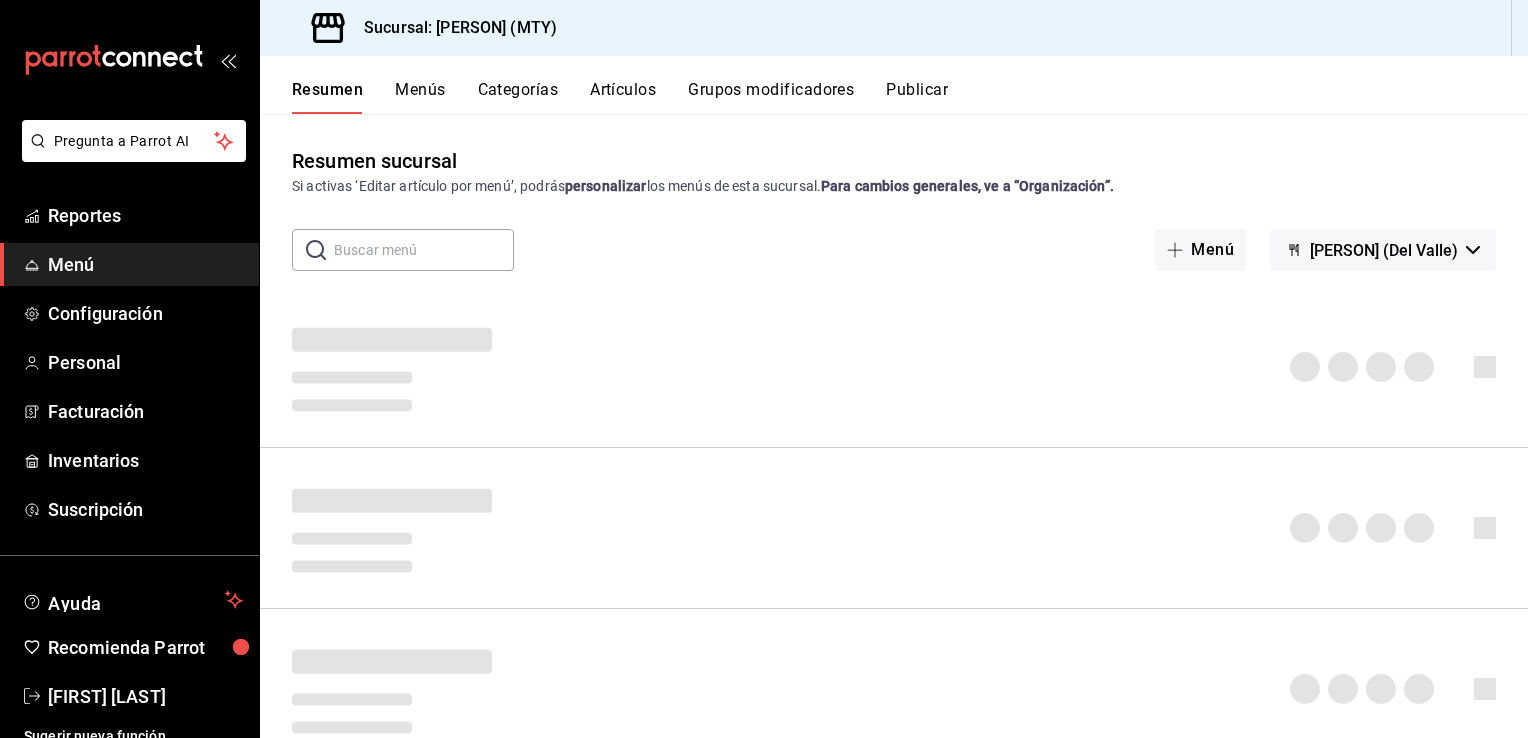 click on "Grupos modificadores" at bounding box center (771, 97) 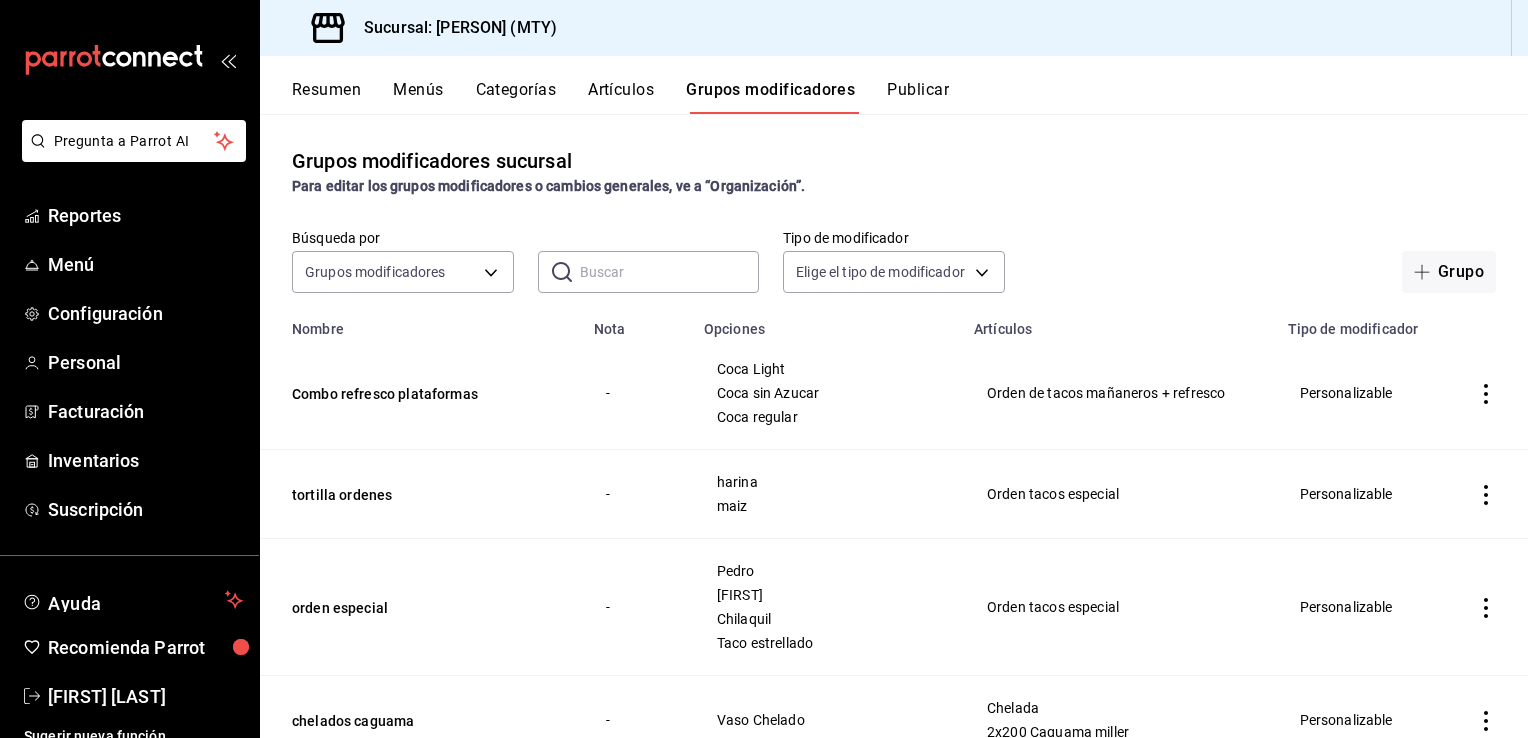 click at bounding box center (670, 272) 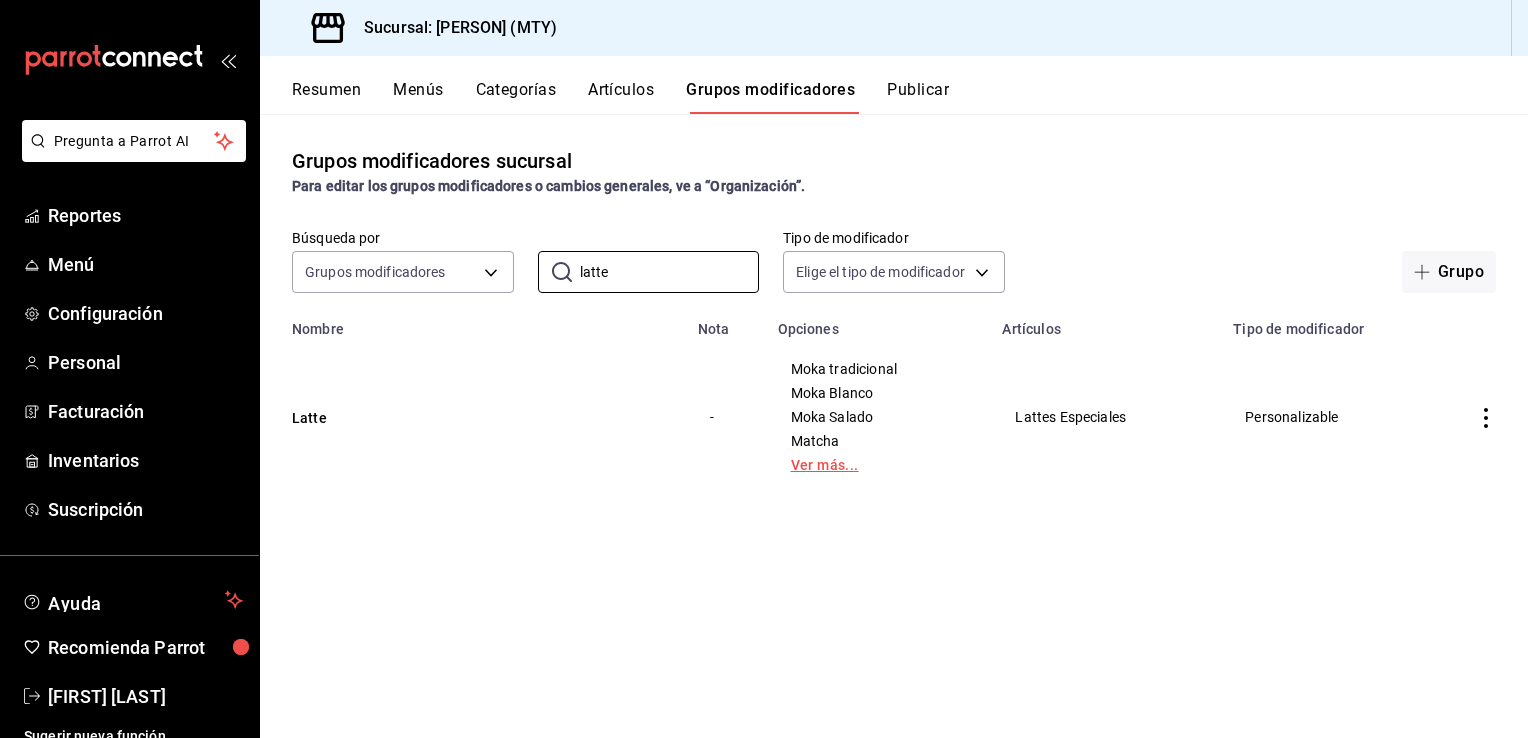 type on "latte" 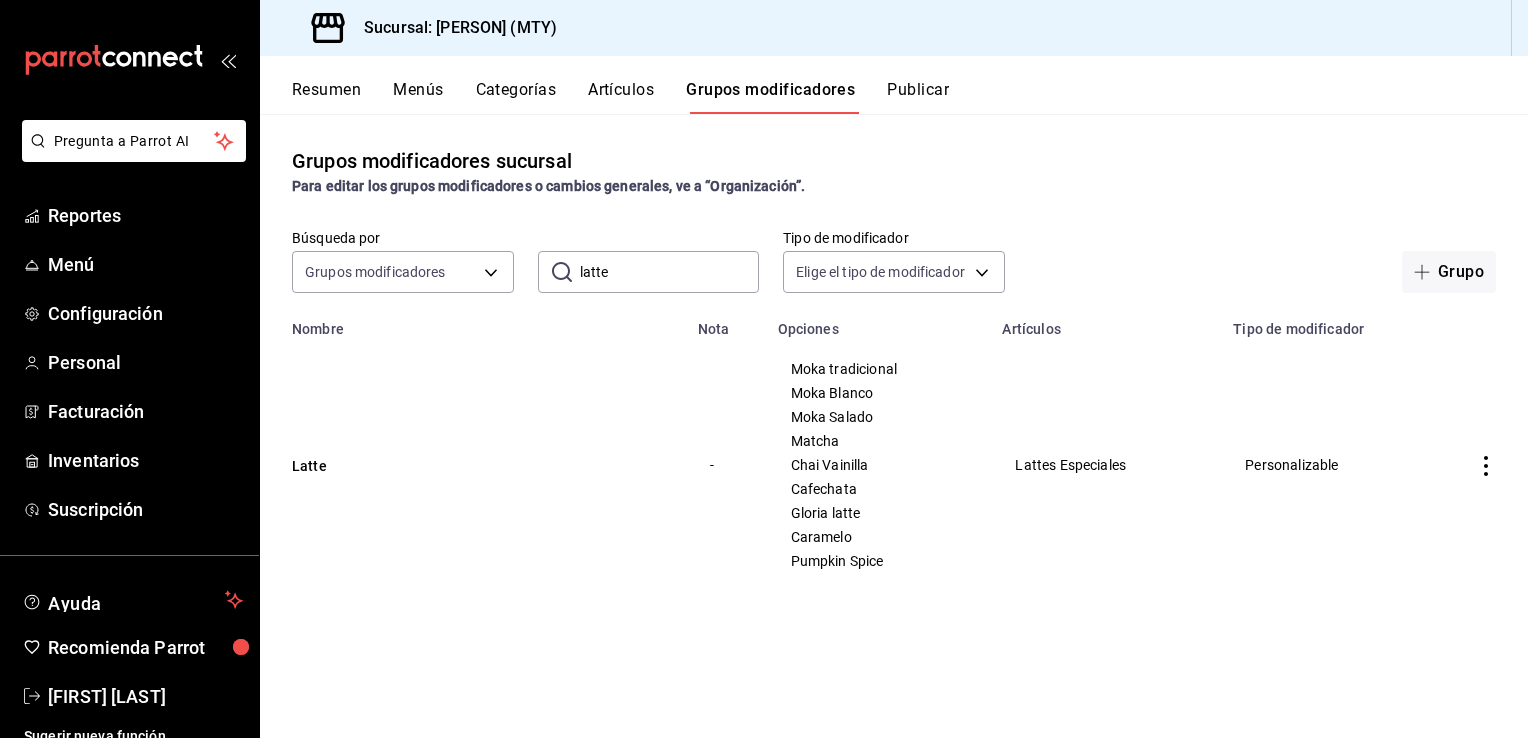 click 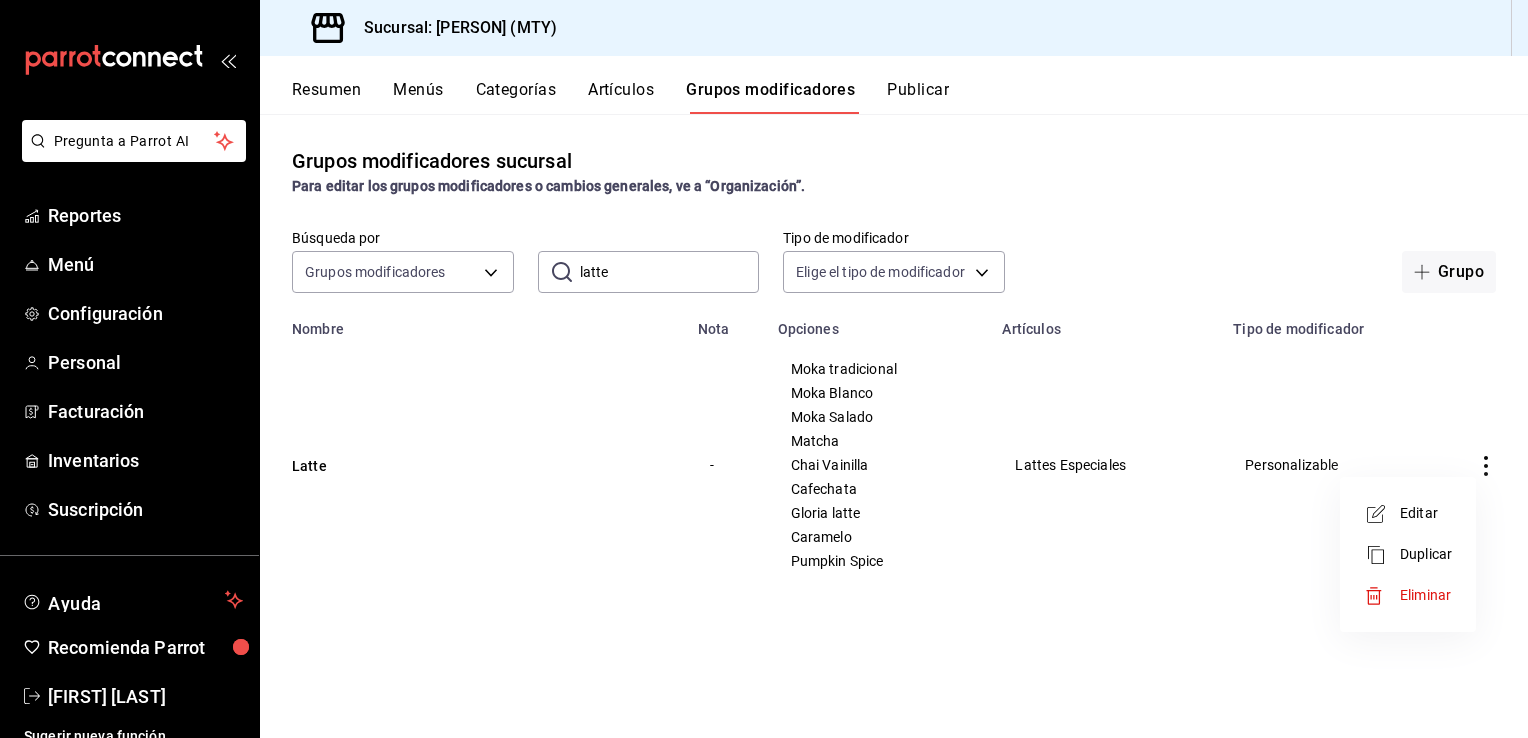 click on "Editar" at bounding box center [1426, 513] 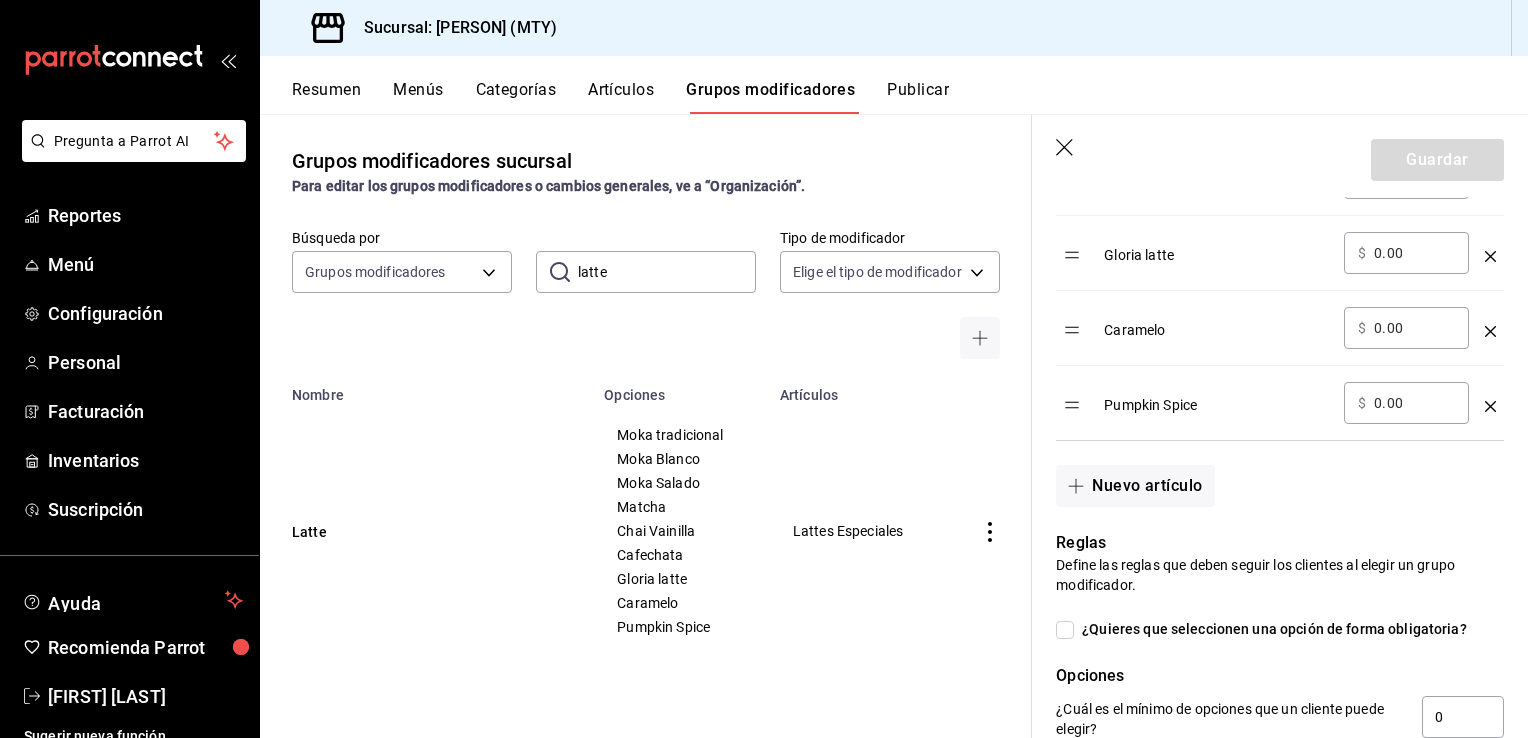 scroll, scrollTop: 1140, scrollLeft: 0, axis: vertical 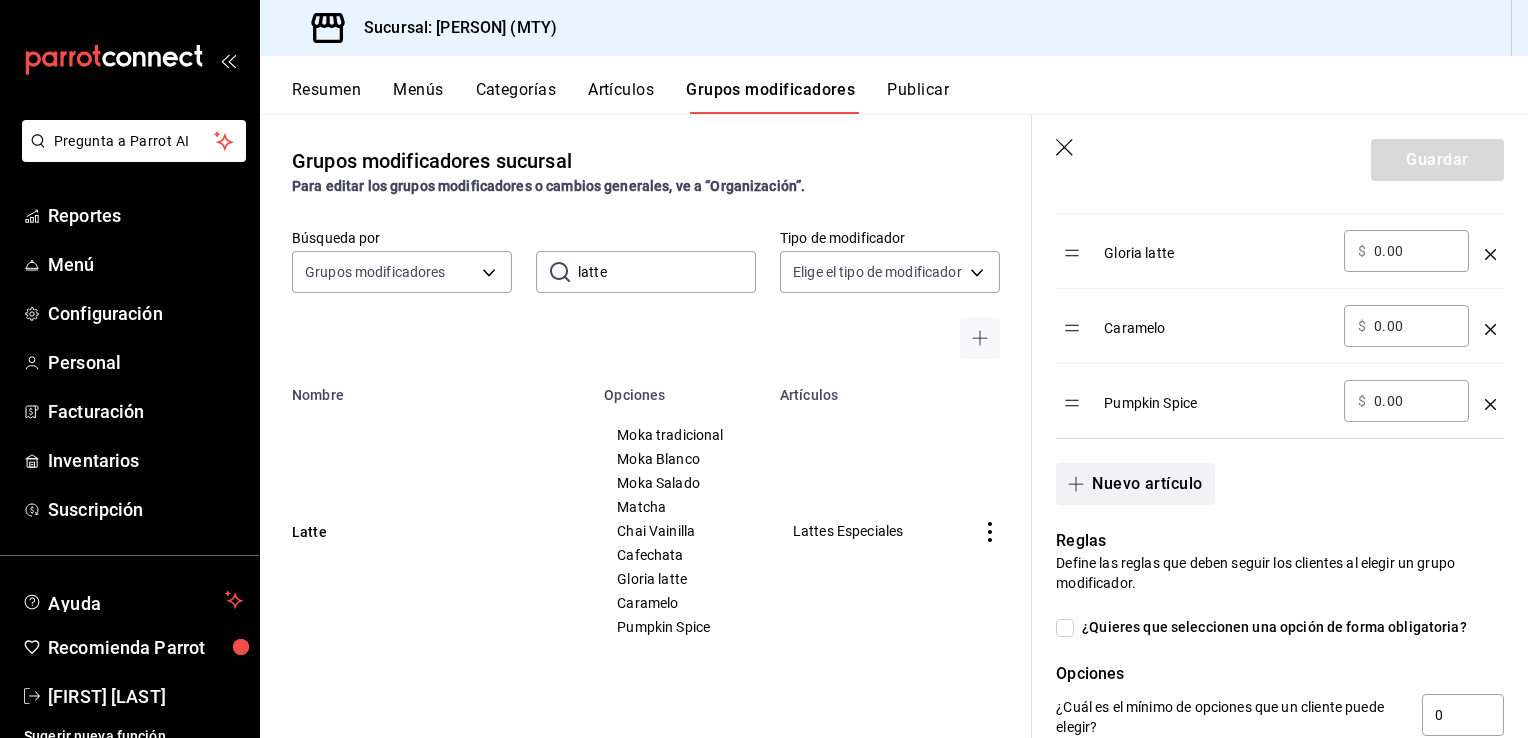 click on "Nuevo artículo" at bounding box center (1135, 484) 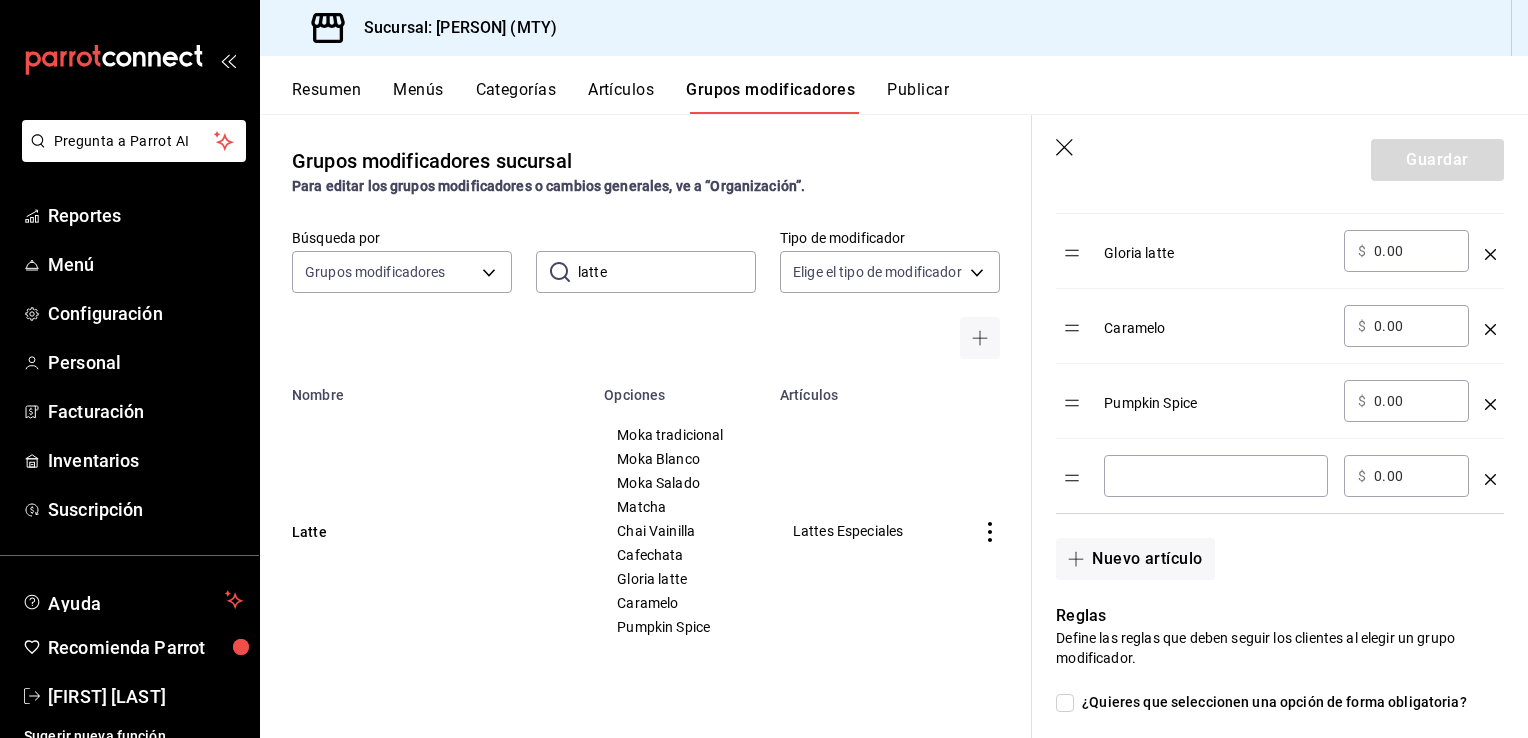click on "​" at bounding box center [1216, 476] 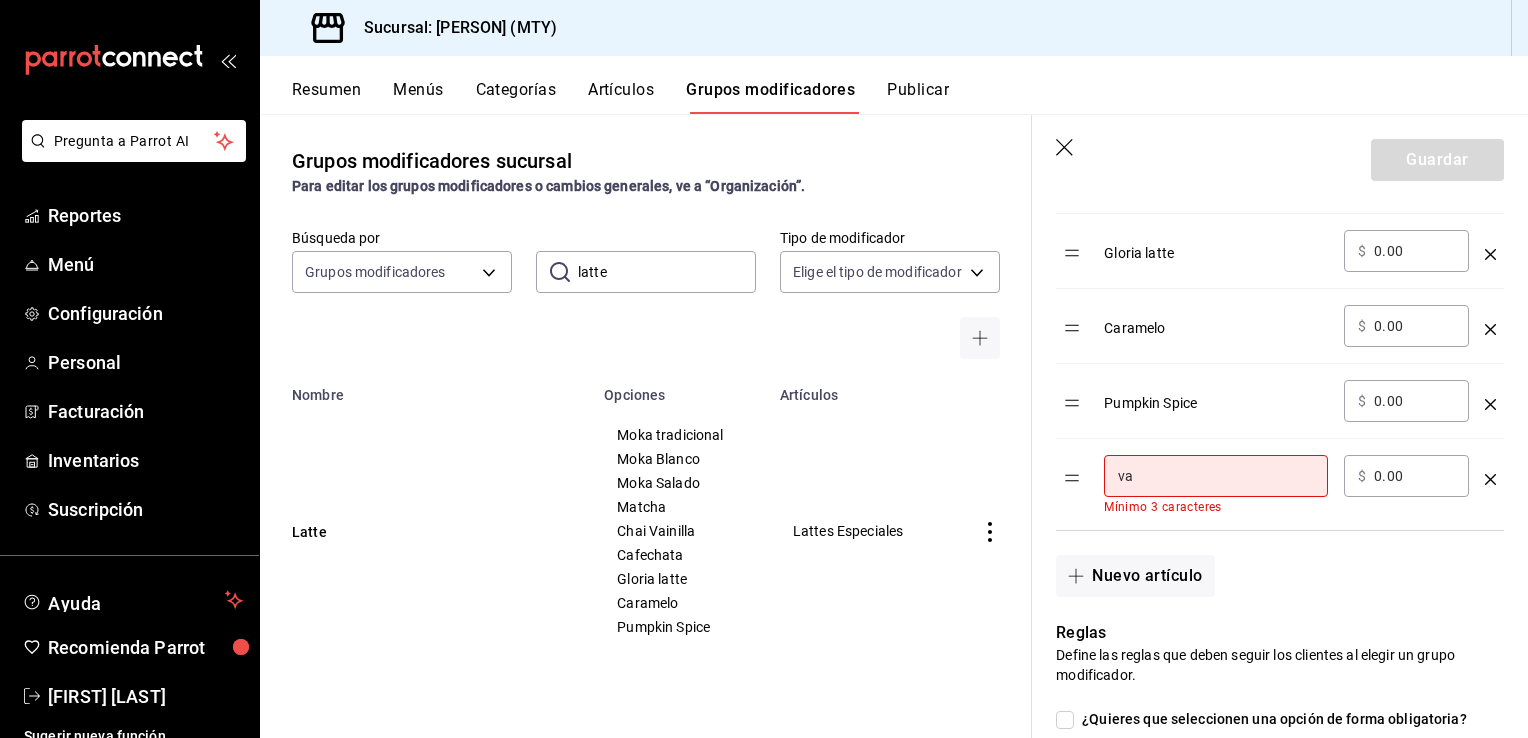 type on "v" 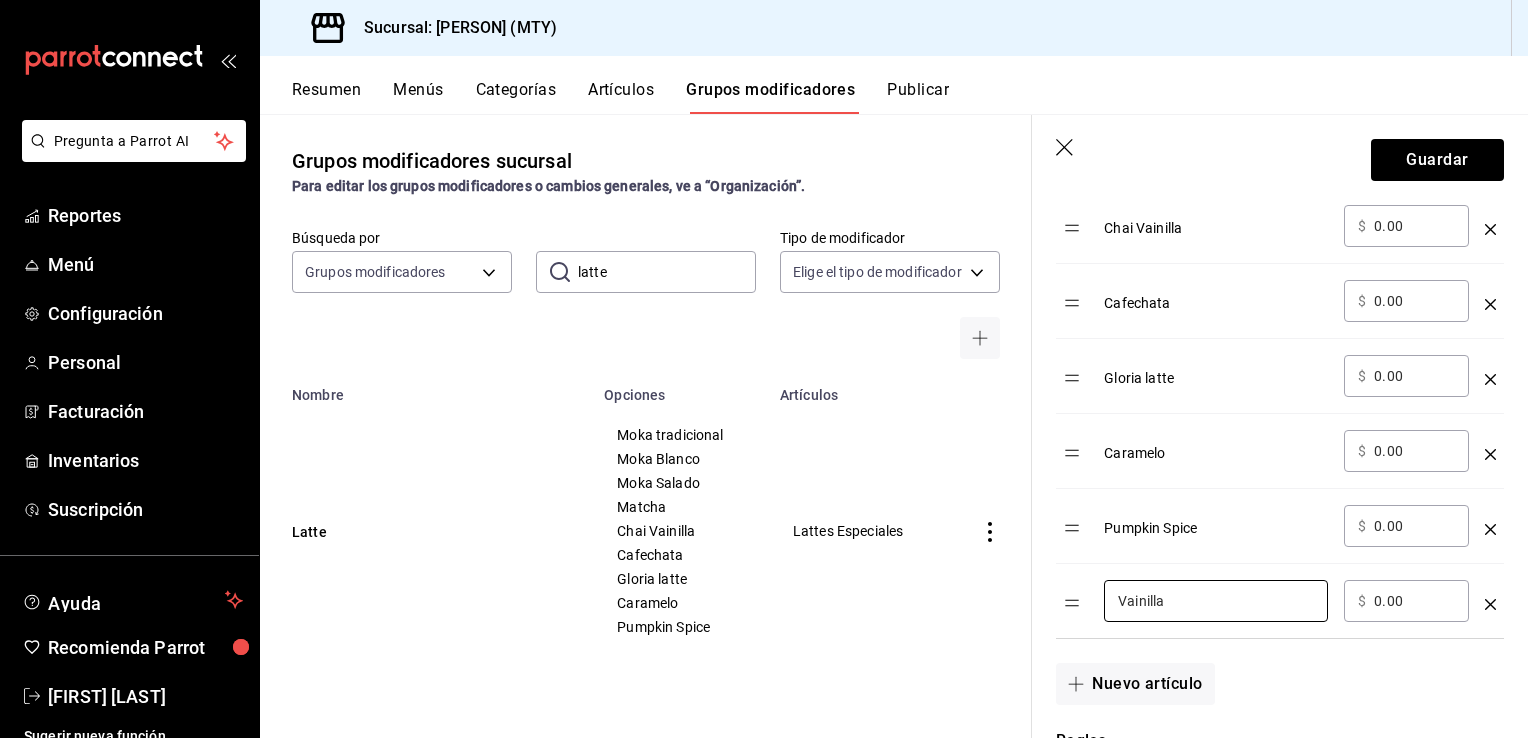 scroll, scrollTop: 1007, scrollLeft: 0, axis: vertical 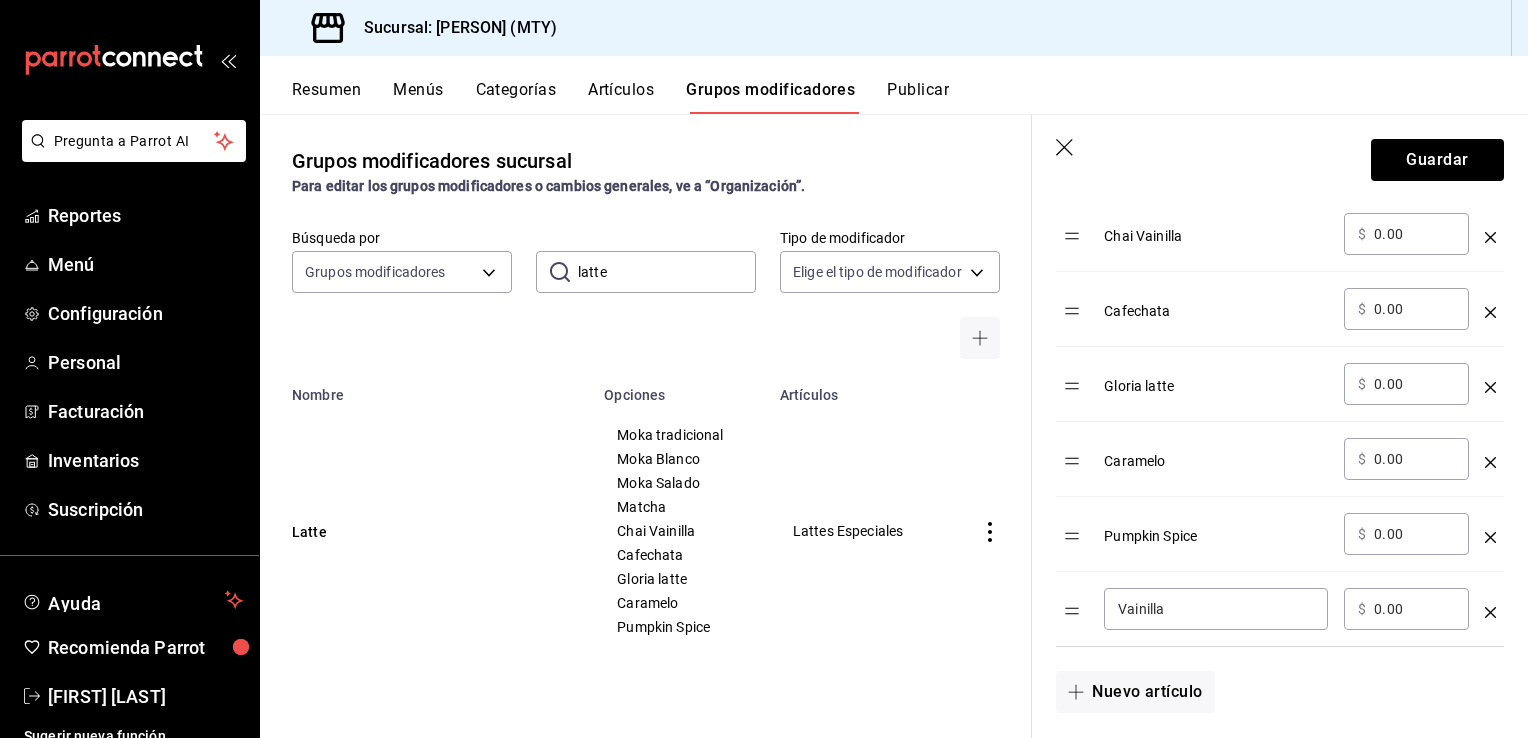 click on "Vainilla" at bounding box center (1216, 609) 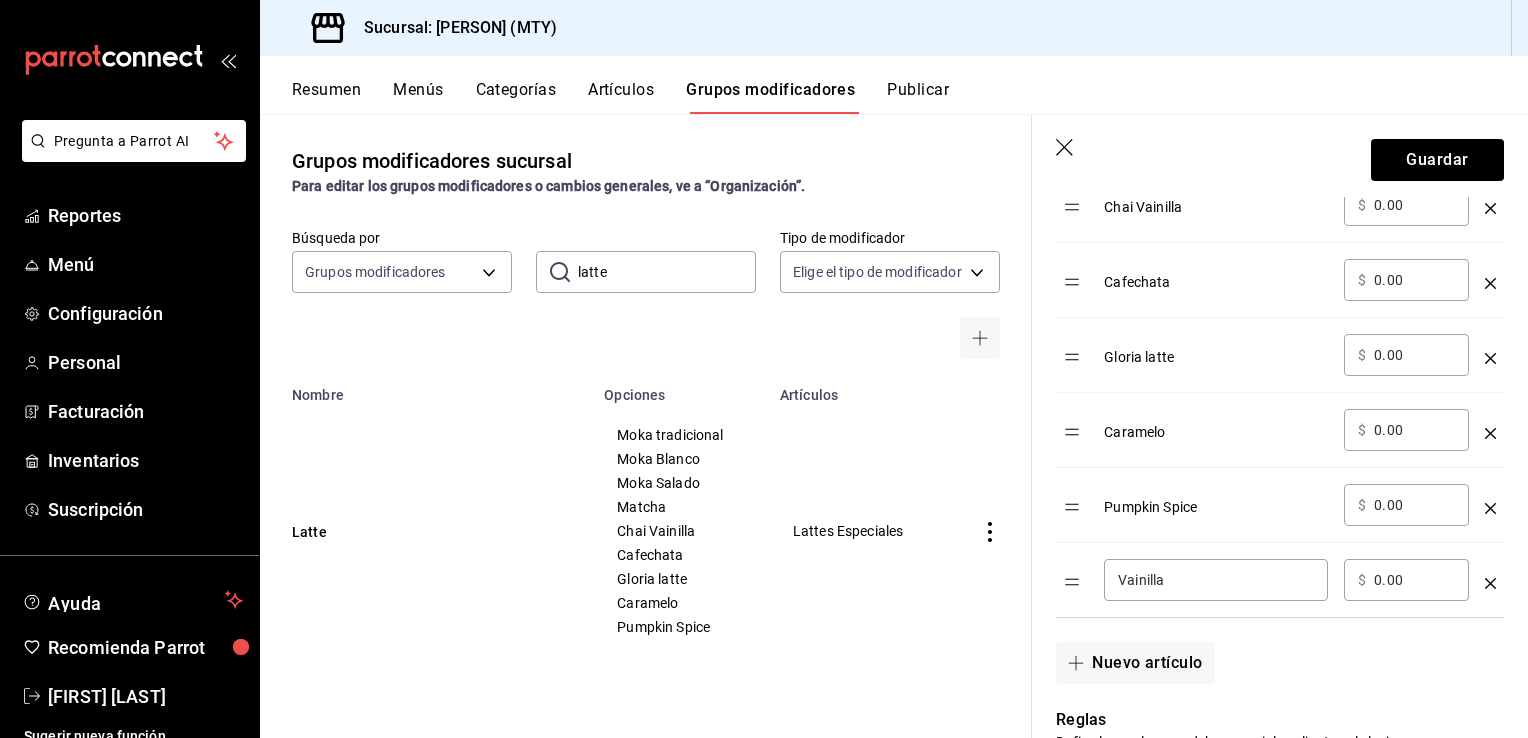 scroll, scrollTop: 1086, scrollLeft: 0, axis: vertical 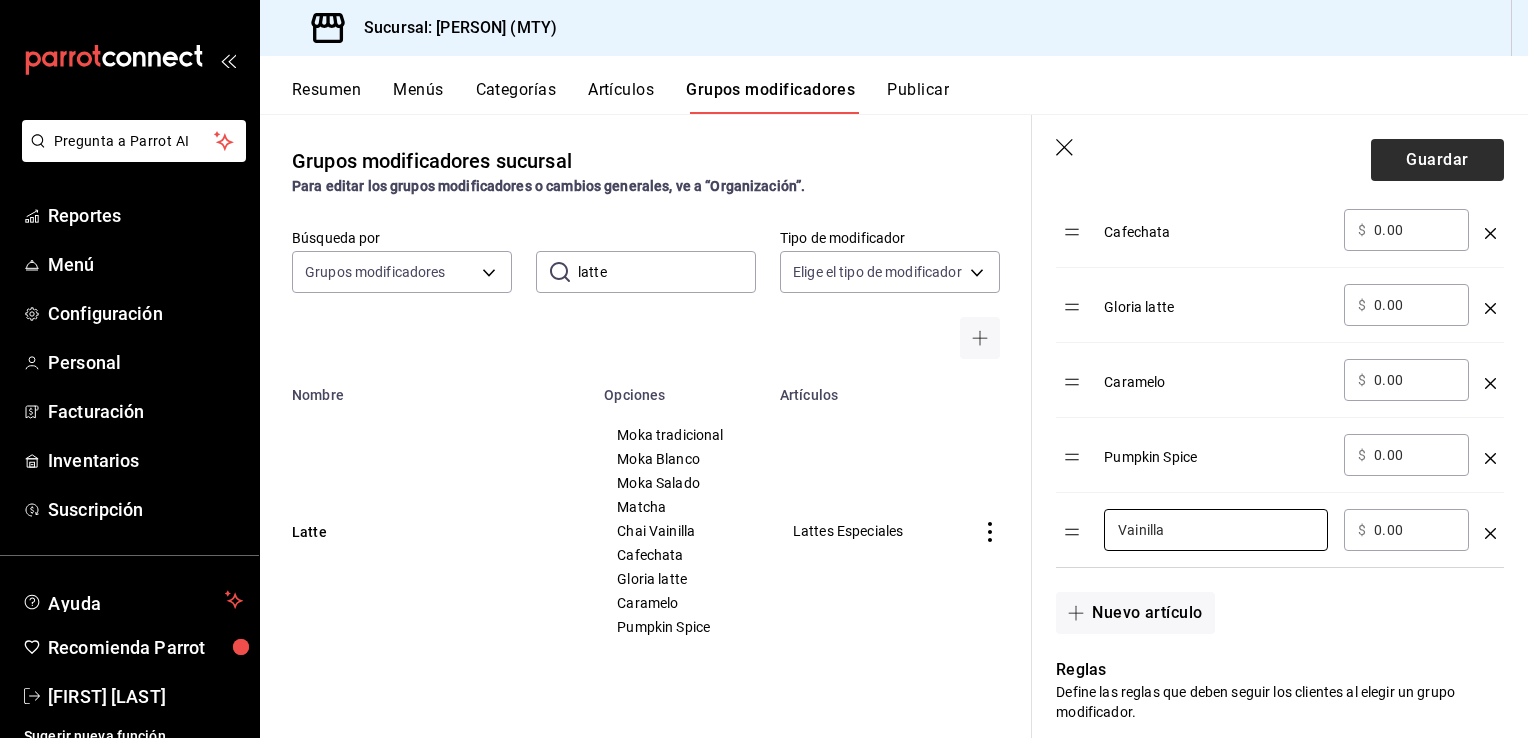 type on "Vainilla" 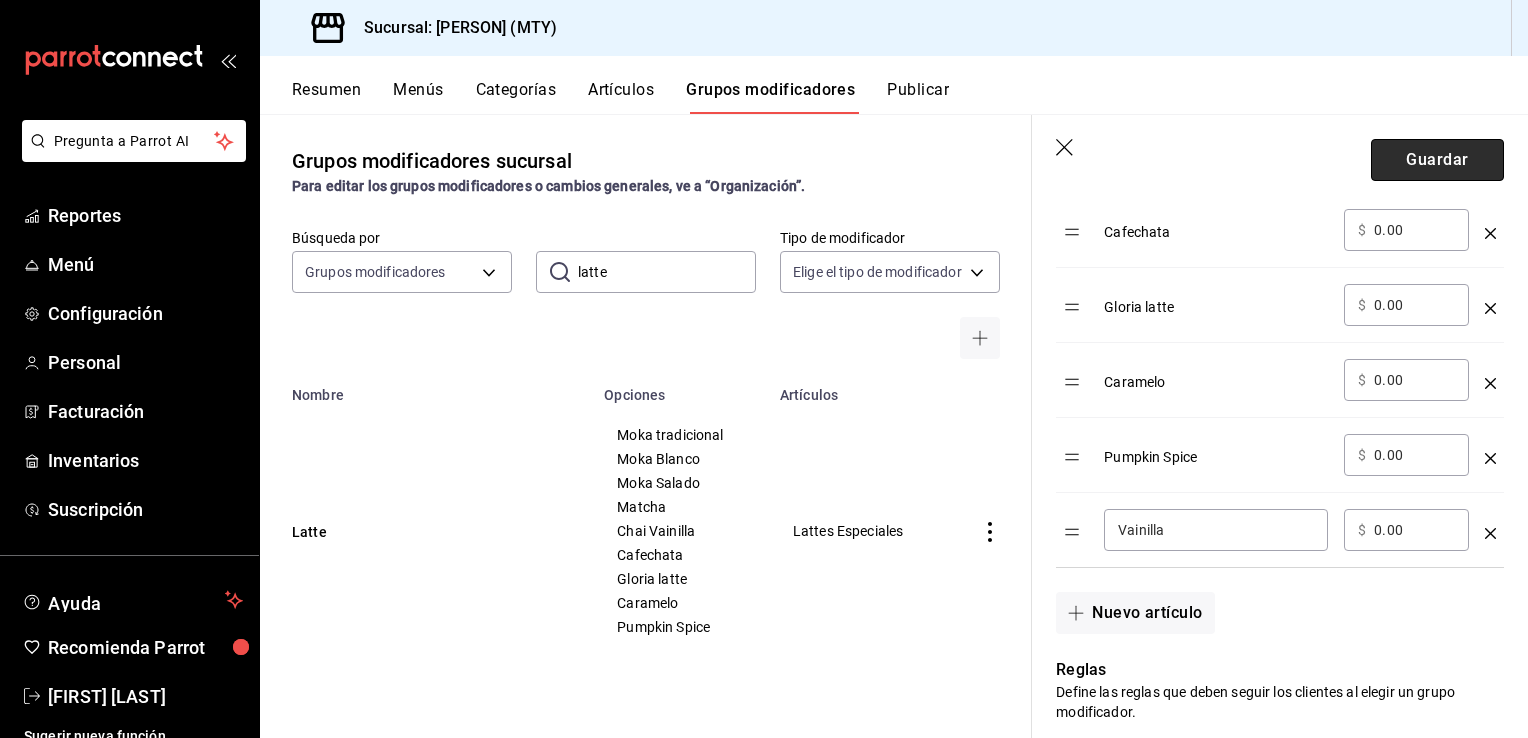 click on "Guardar" at bounding box center [1437, 160] 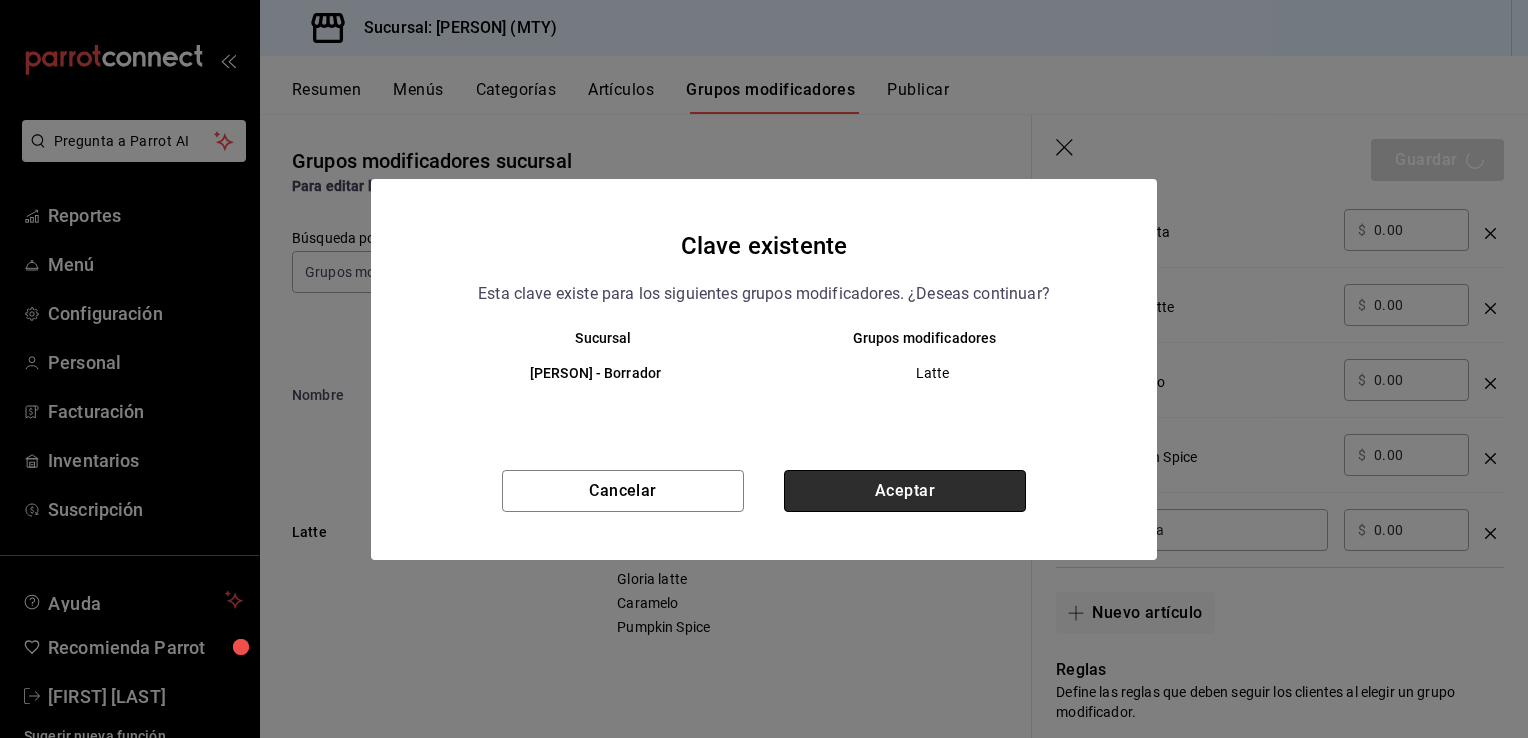 click on "Aceptar" at bounding box center [905, 491] 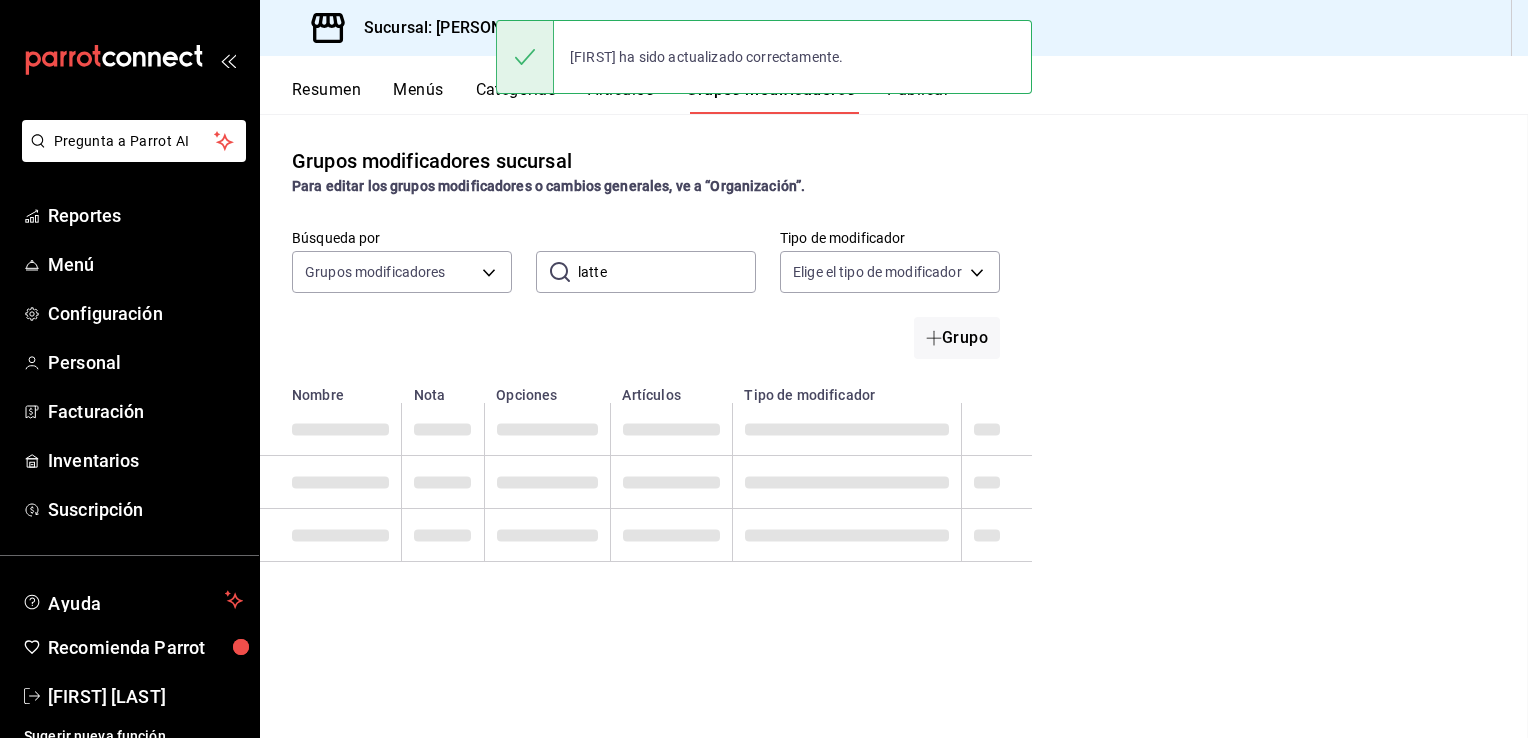 scroll, scrollTop: 0, scrollLeft: 0, axis: both 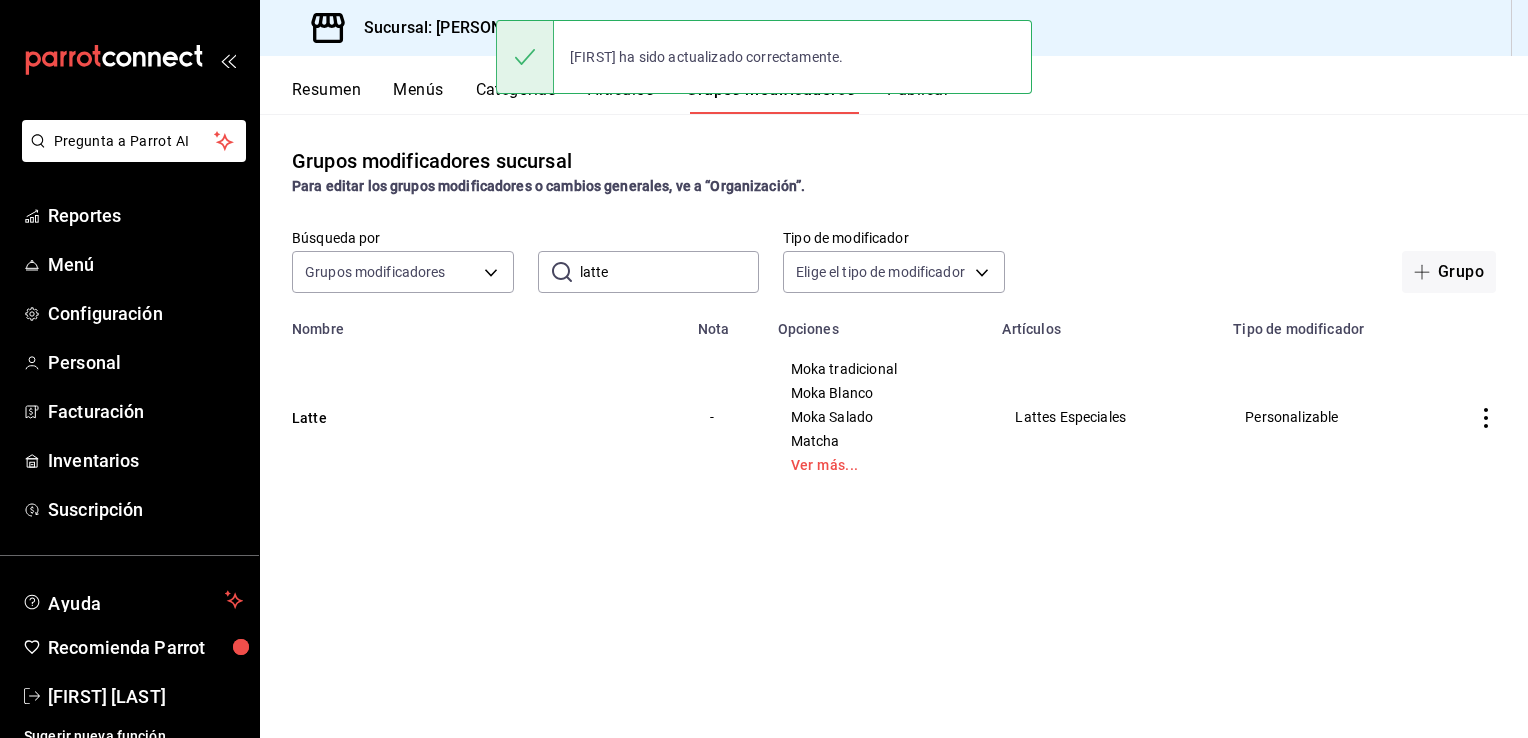 click on "[FIRST] ha sido actualizado correctamente." at bounding box center (764, 57) 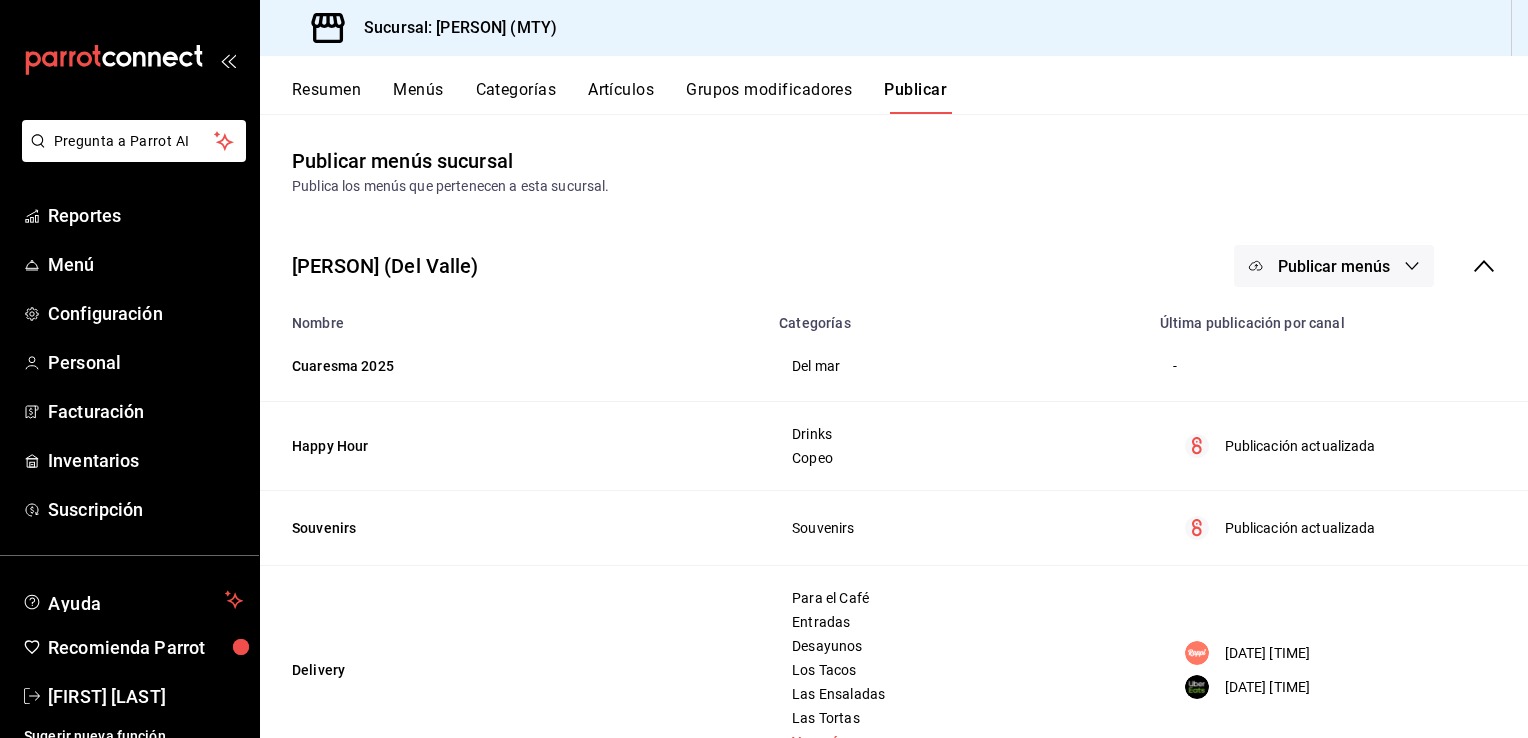 click on "Publicar menús" at bounding box center [1334, 266] 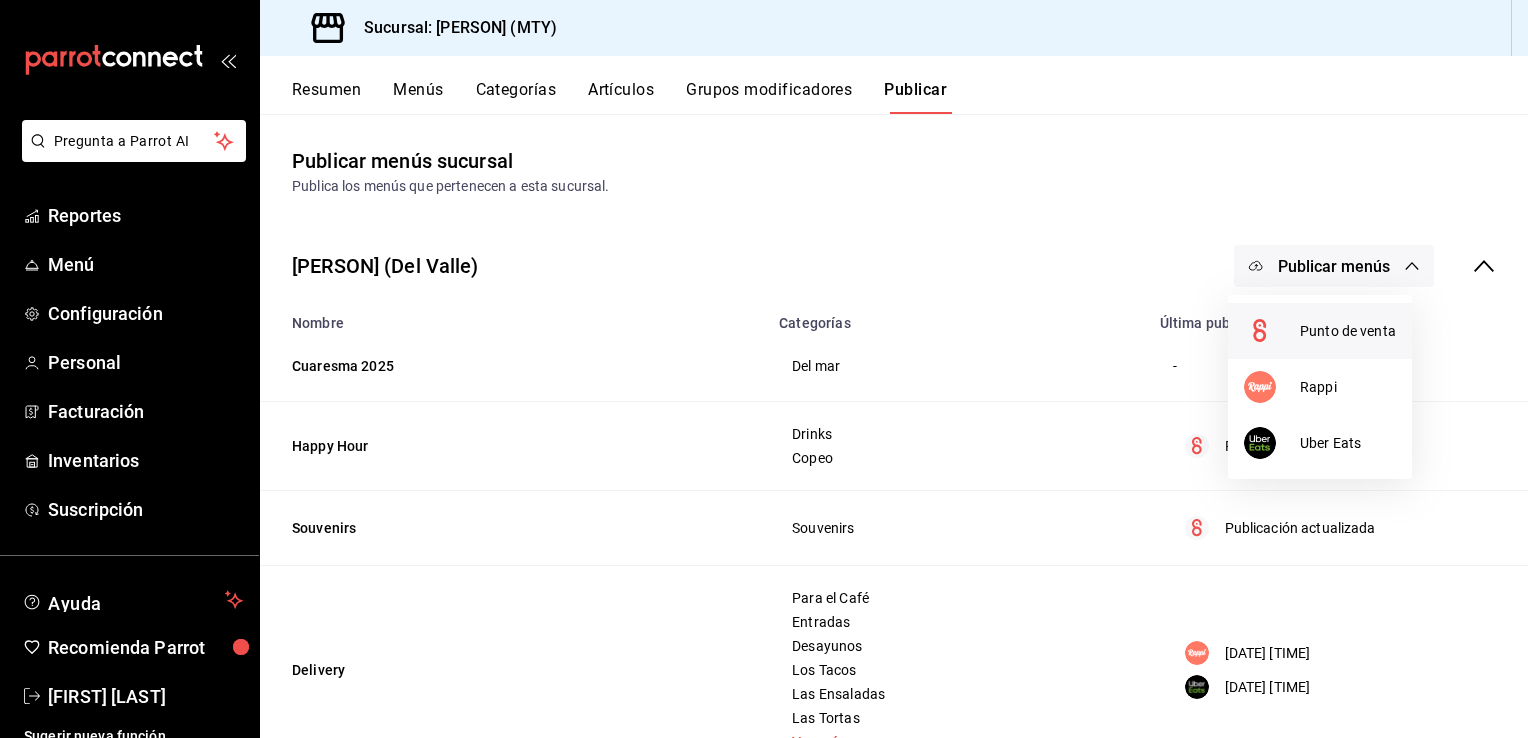 click at bounding box center [1272, 331] 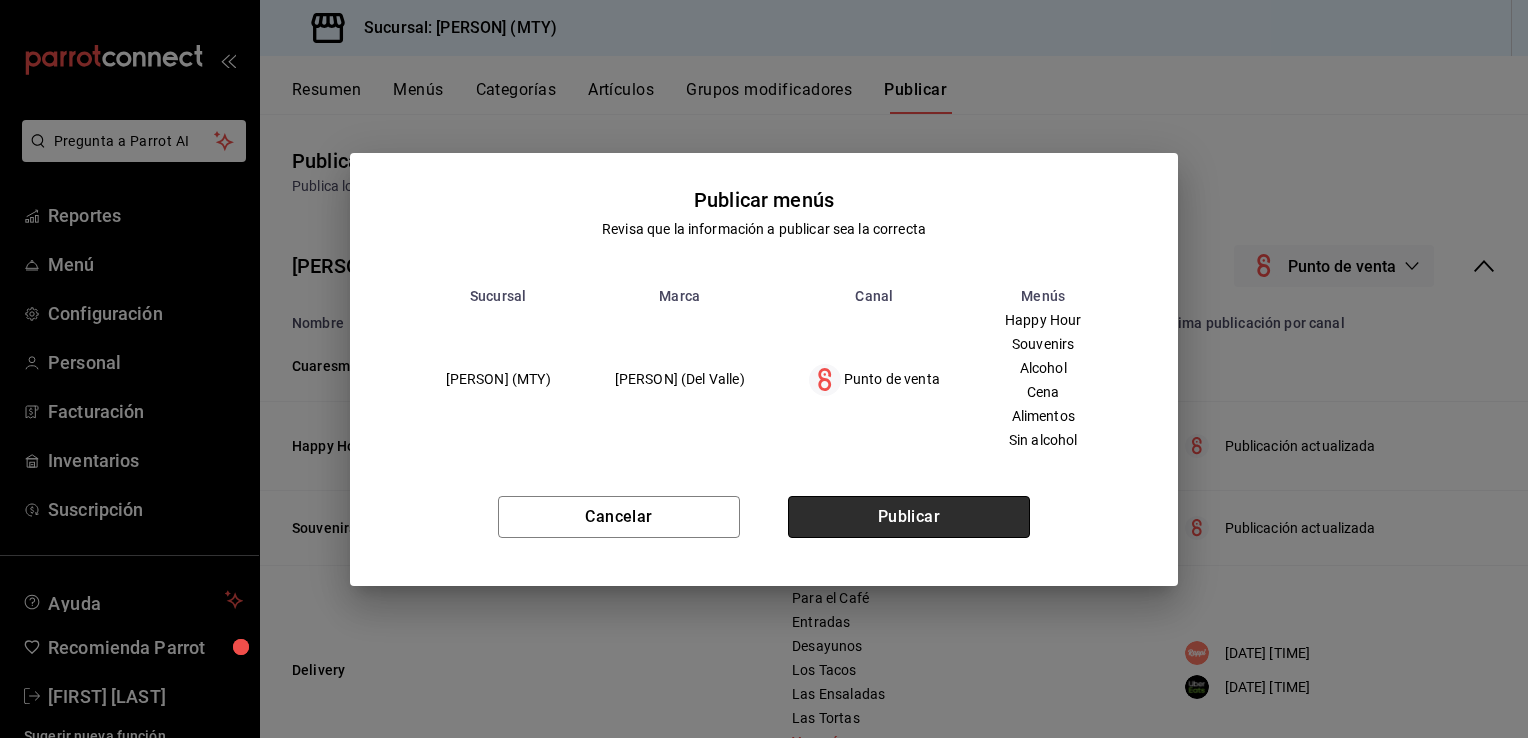 click on "Publicar" at bounding box center (909, 517) 